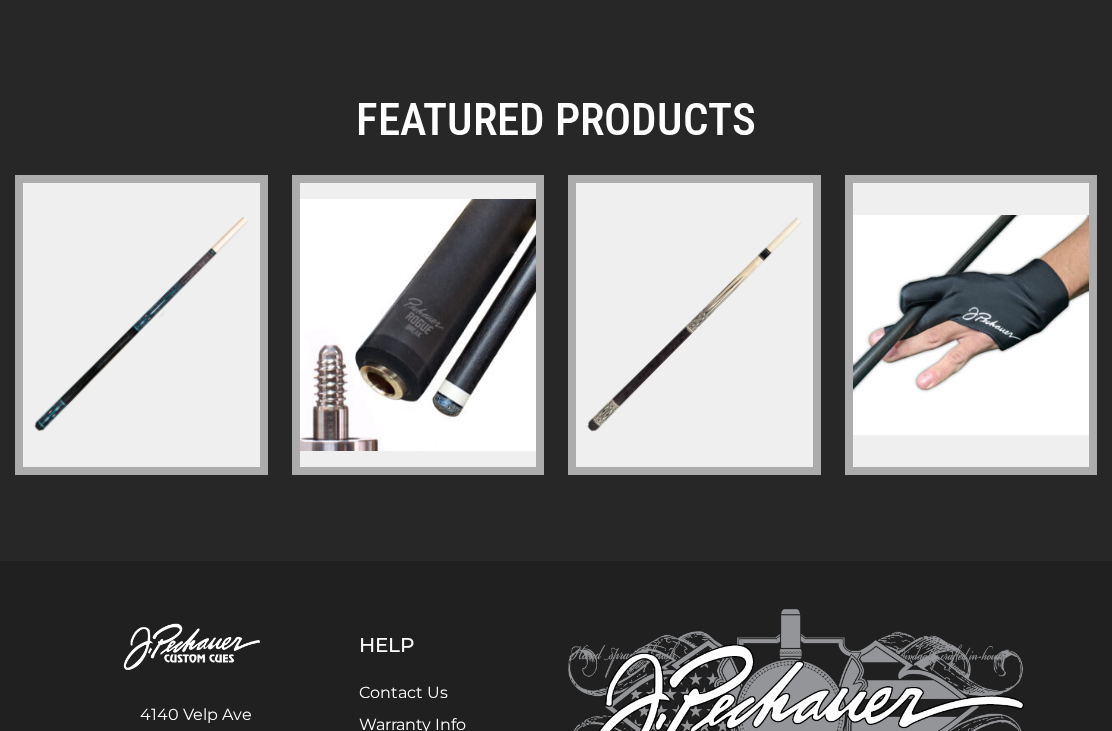 scroll, scrollTop: 3219, scrollLeft: 0, axis: vertical 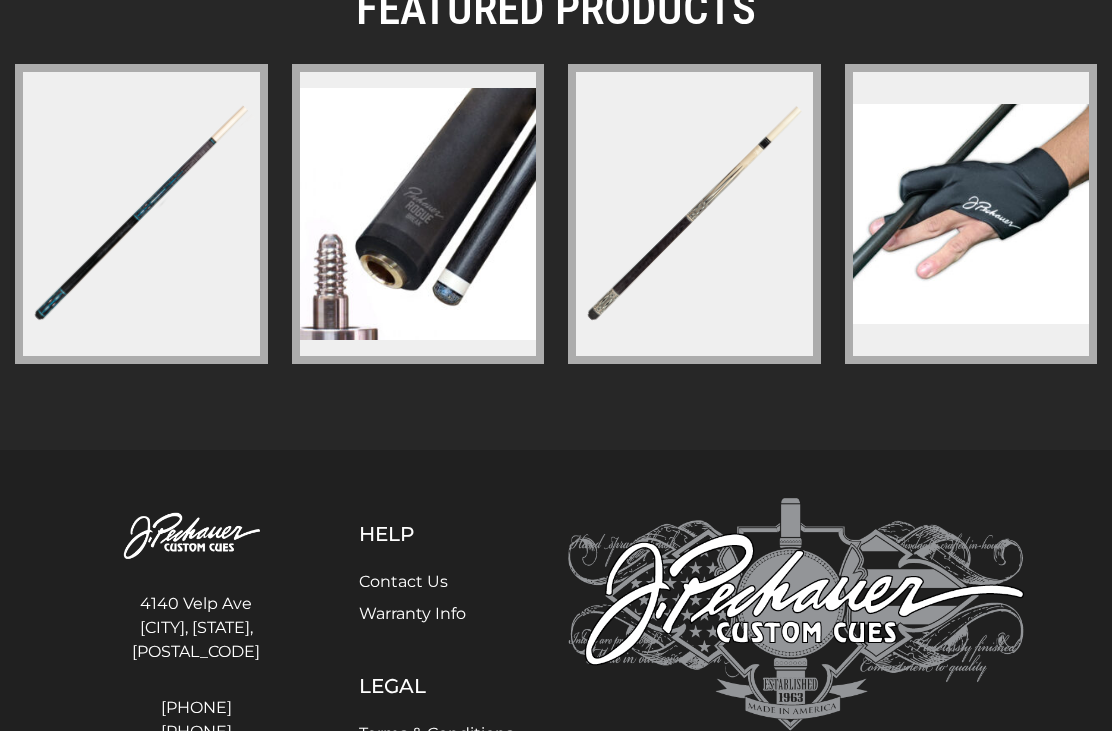 click at bounding box center [141, 214] 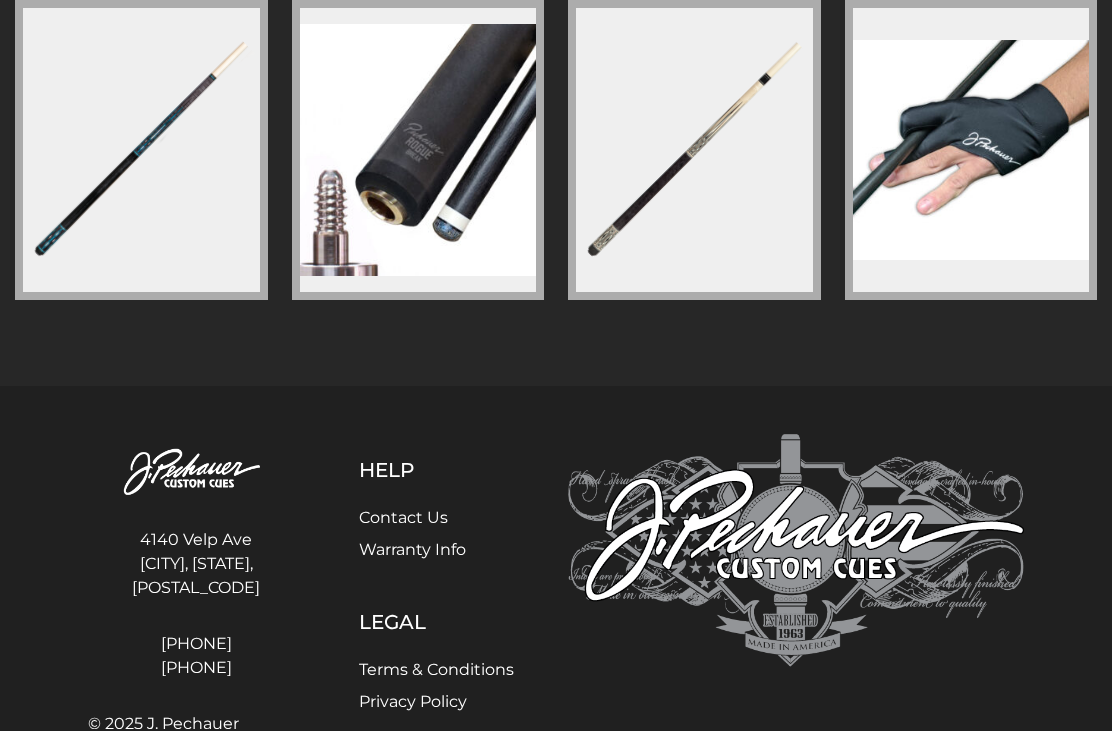 click at bounding box center (418, 150) 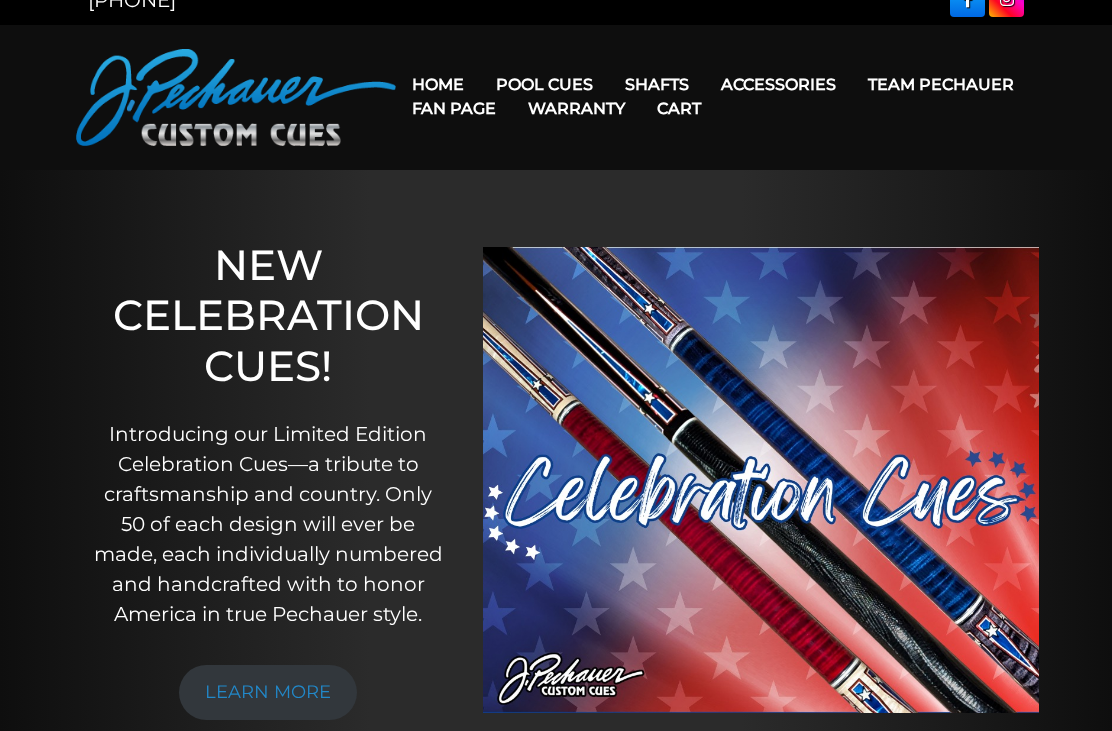 scroll, scrollTop: 0, scrollLeft: 0, axis: both 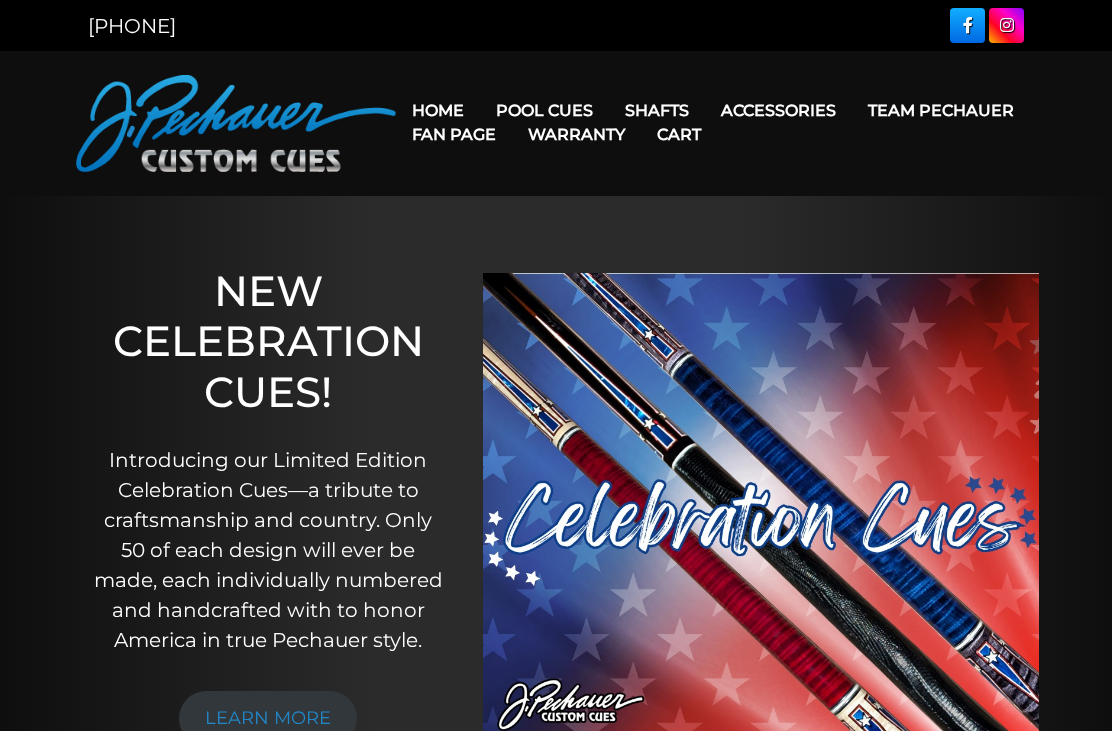 click on "JP Series (T) – NEW" at bounding box center (605, 167) 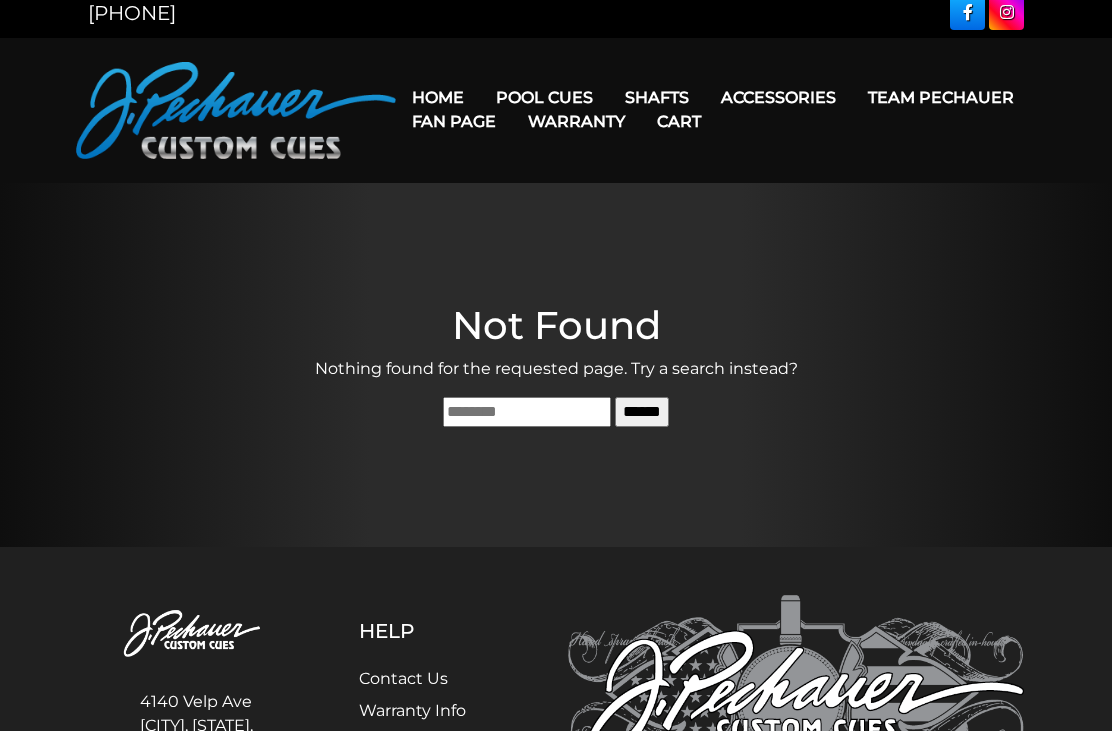 scroll, scrollTop: 0, scrollLeft: 0, axis: both 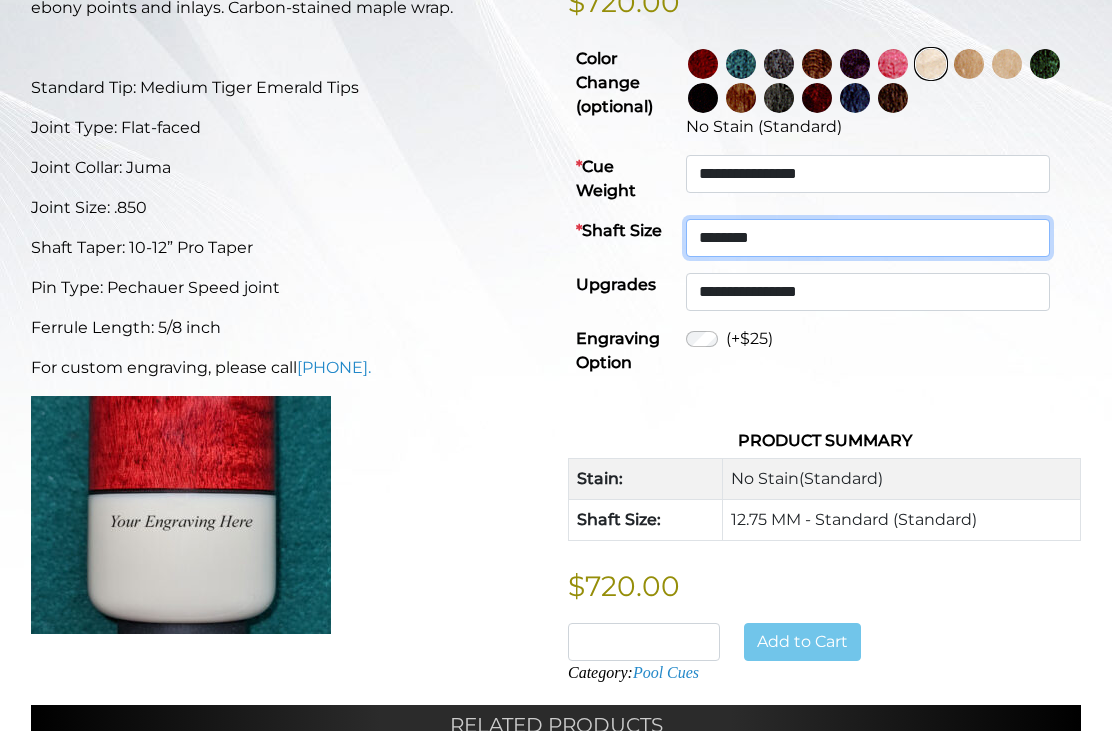 click on "**********" at bounding box center (868, 239) 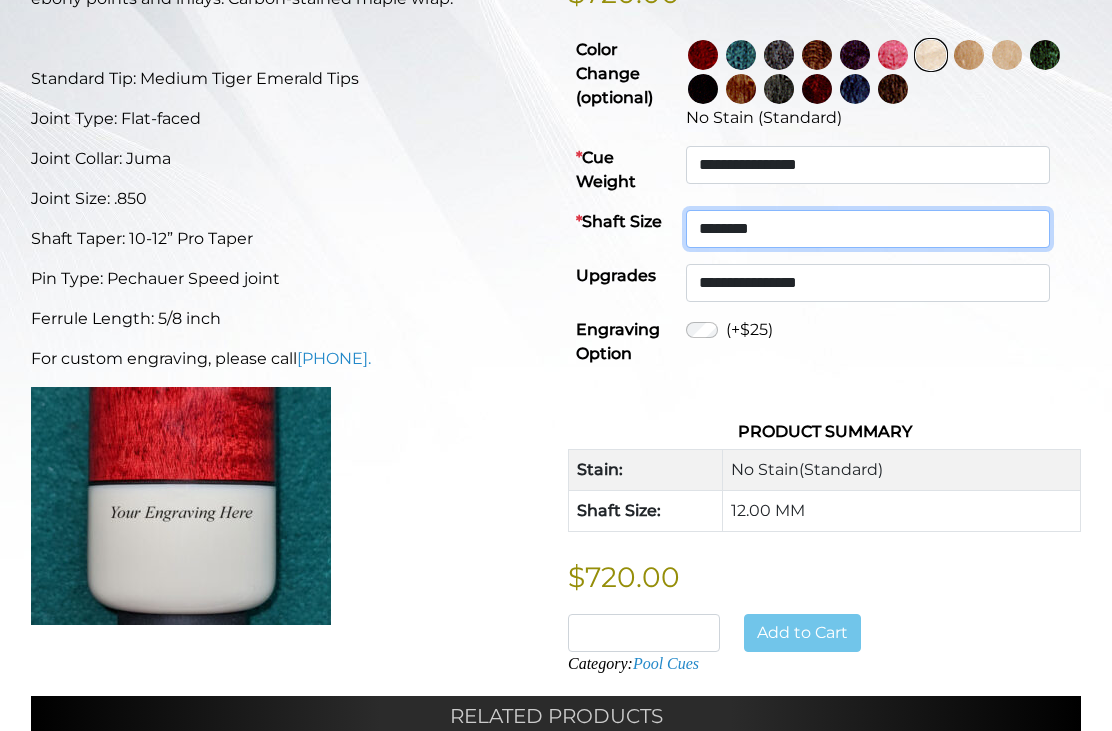 scroll, scrollTop: 594, scrollLeft: 0, axis: vertical 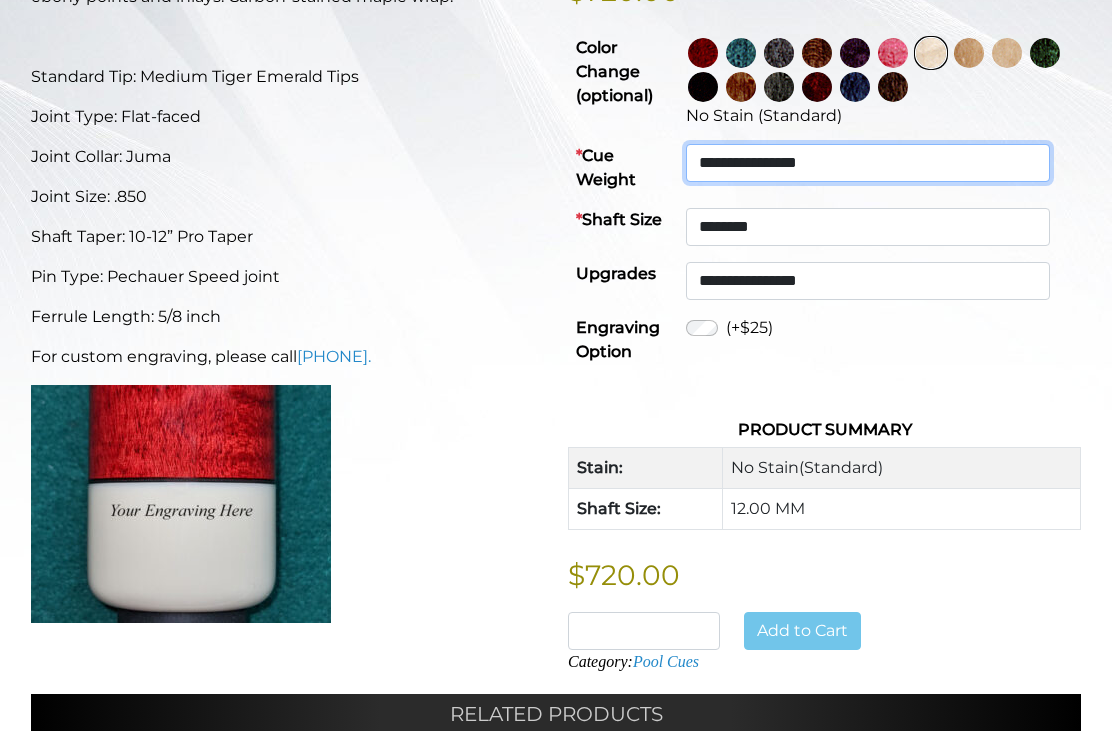 click on "**********" at bounding box center (868, 163) 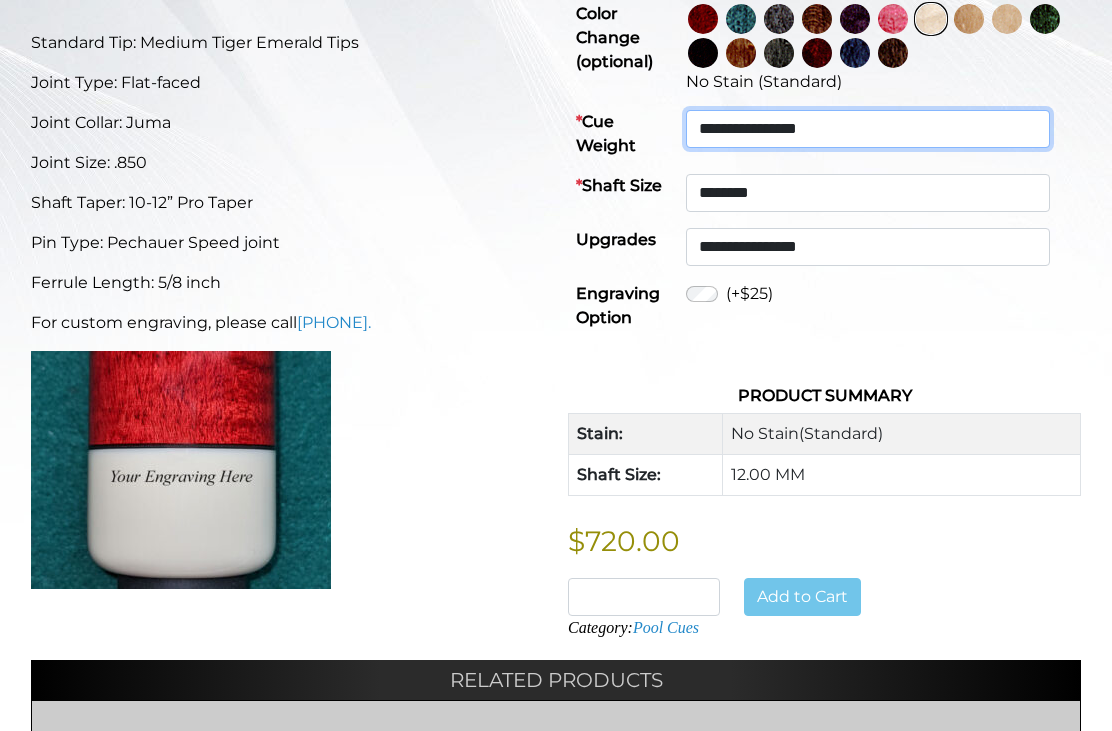 scroll, scrollTop: 630, scrollLeft: 0, axis: vertical 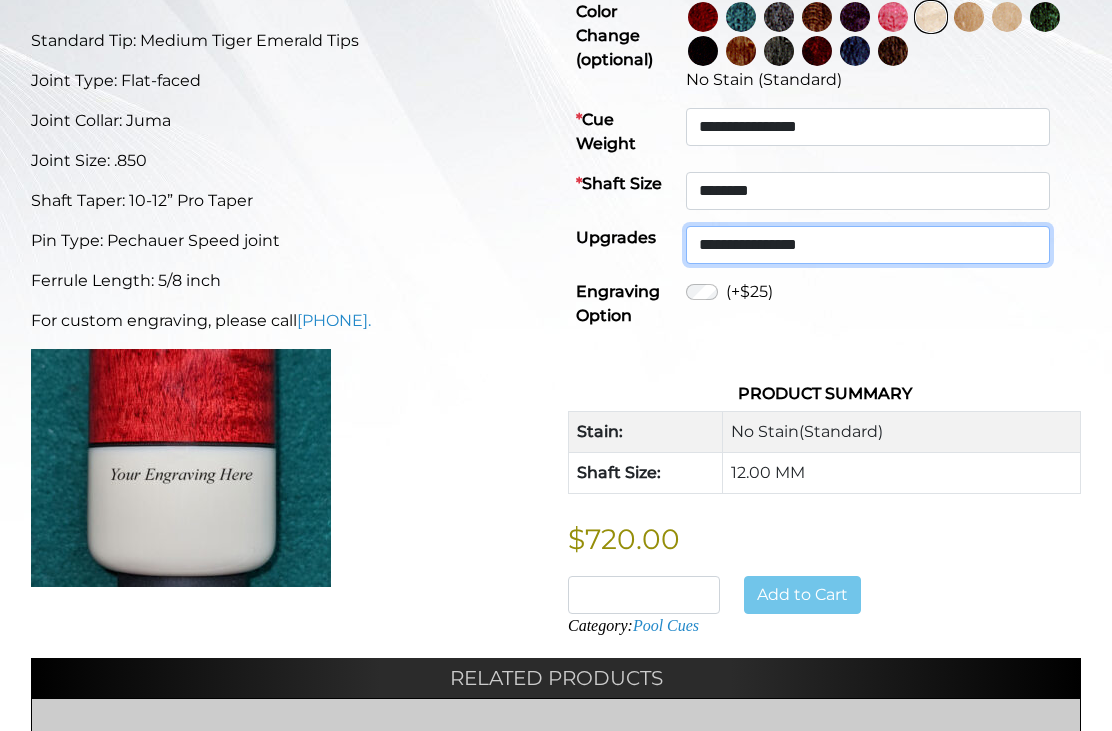 click on "**********" at bounding box center (868, 245) 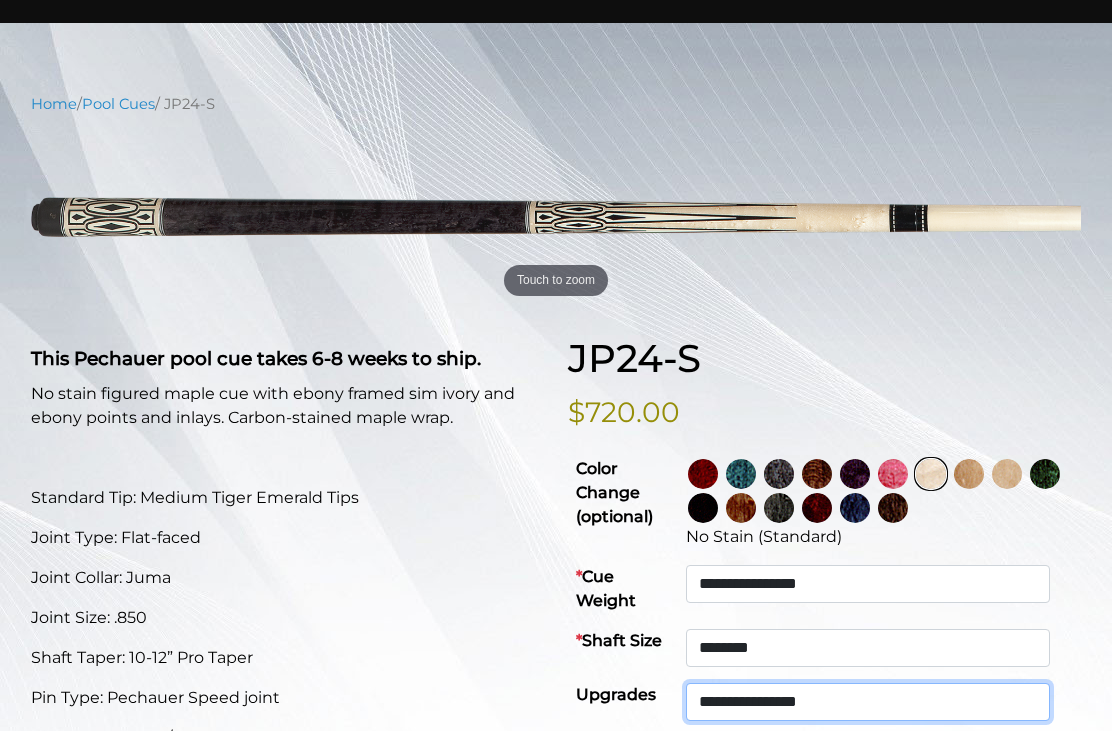 scroll, scrollTop: 174, scrollLeft: 0, axis: vertical 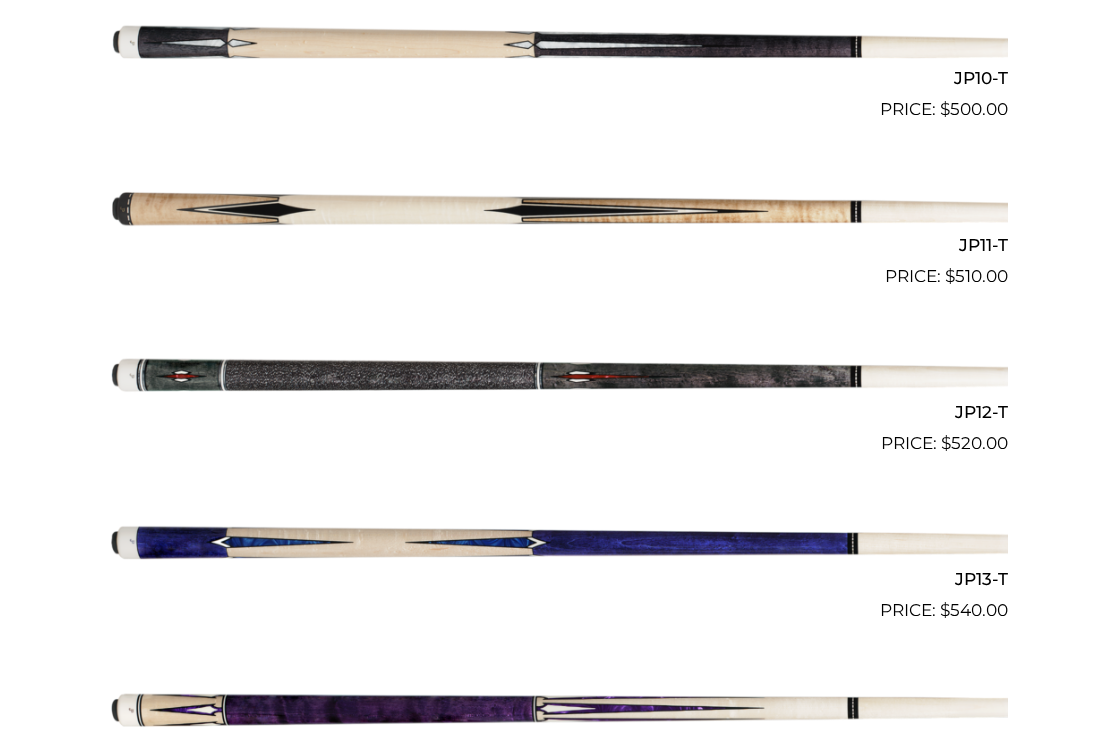 click at bounding box center [556, 374] 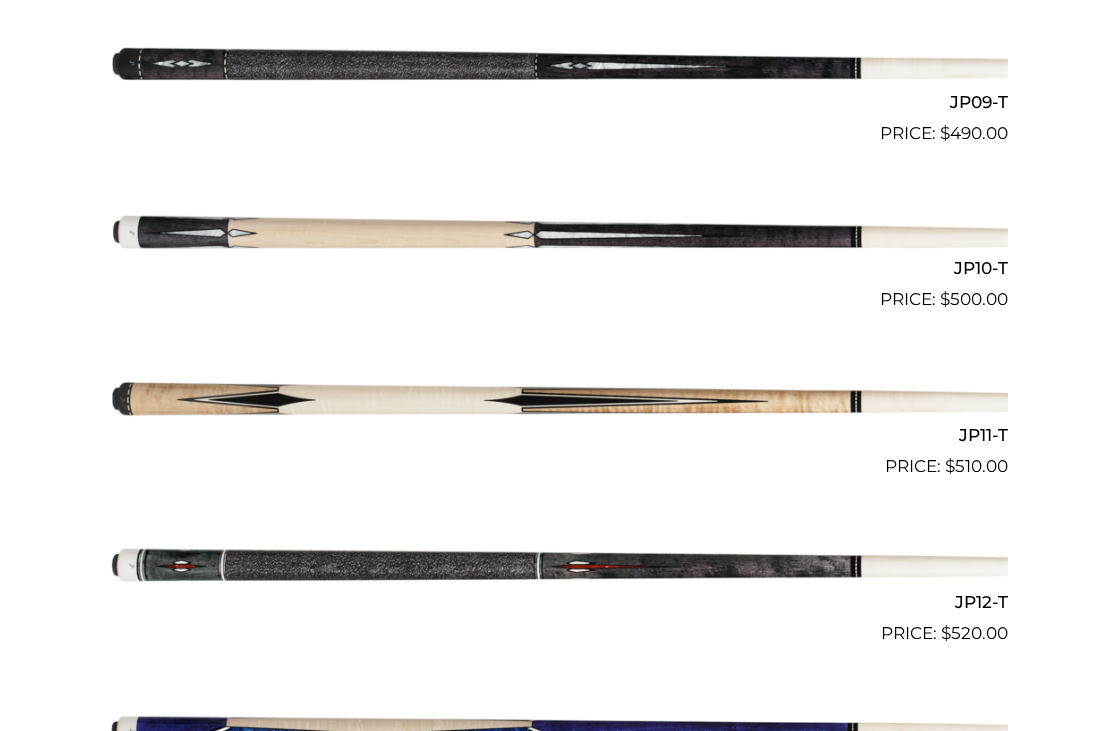 scroll, scrollTop: 1994, scrollLeft: 0, axis: vertical 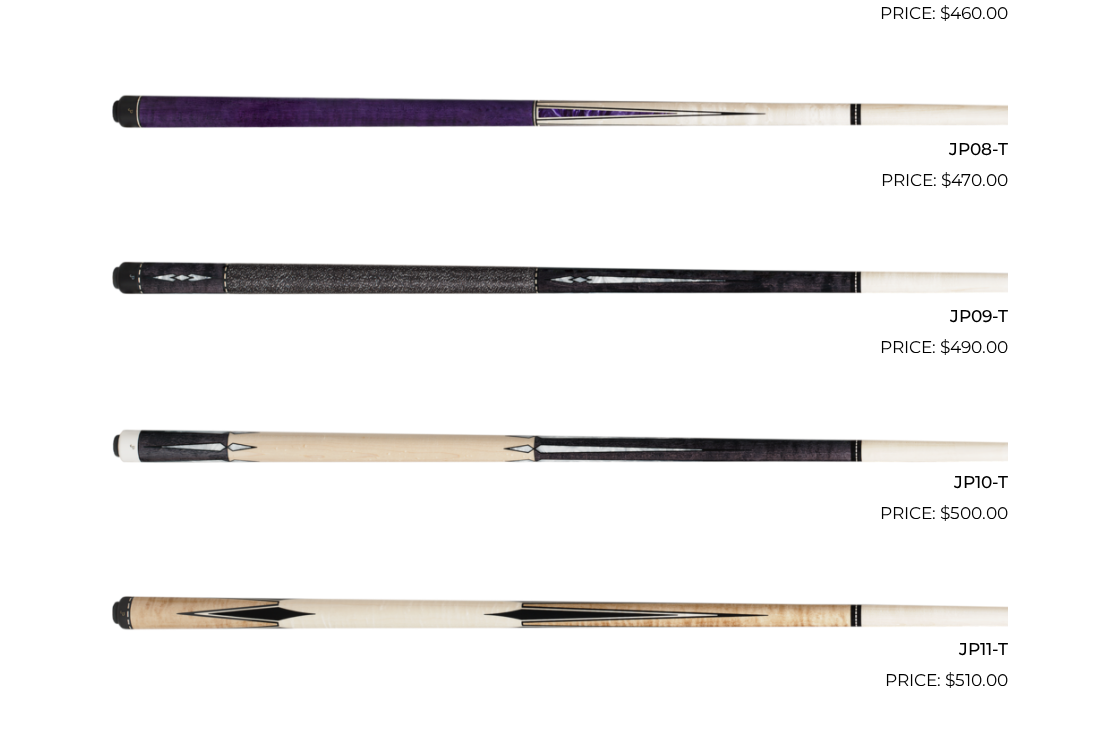 click at bounding box center [556, 277] 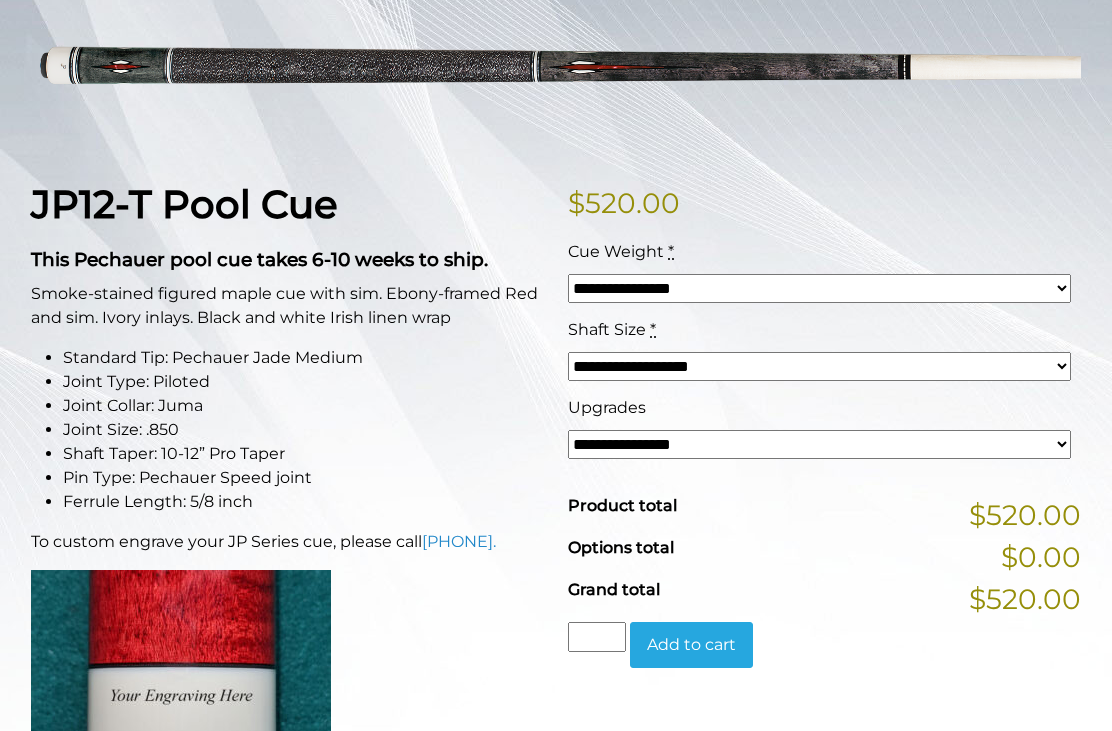 scroll, scrollTop: 328, scrollLeft: 0, axis: vertical 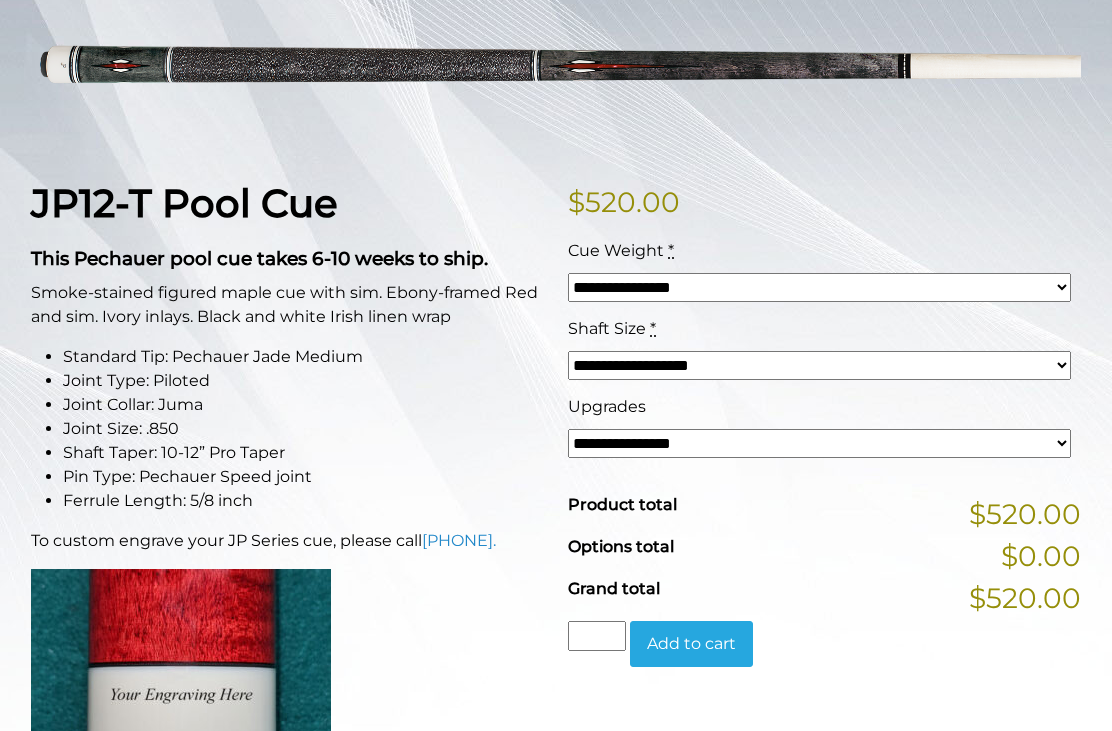 click on "**********" at bounding box center (819, 365) 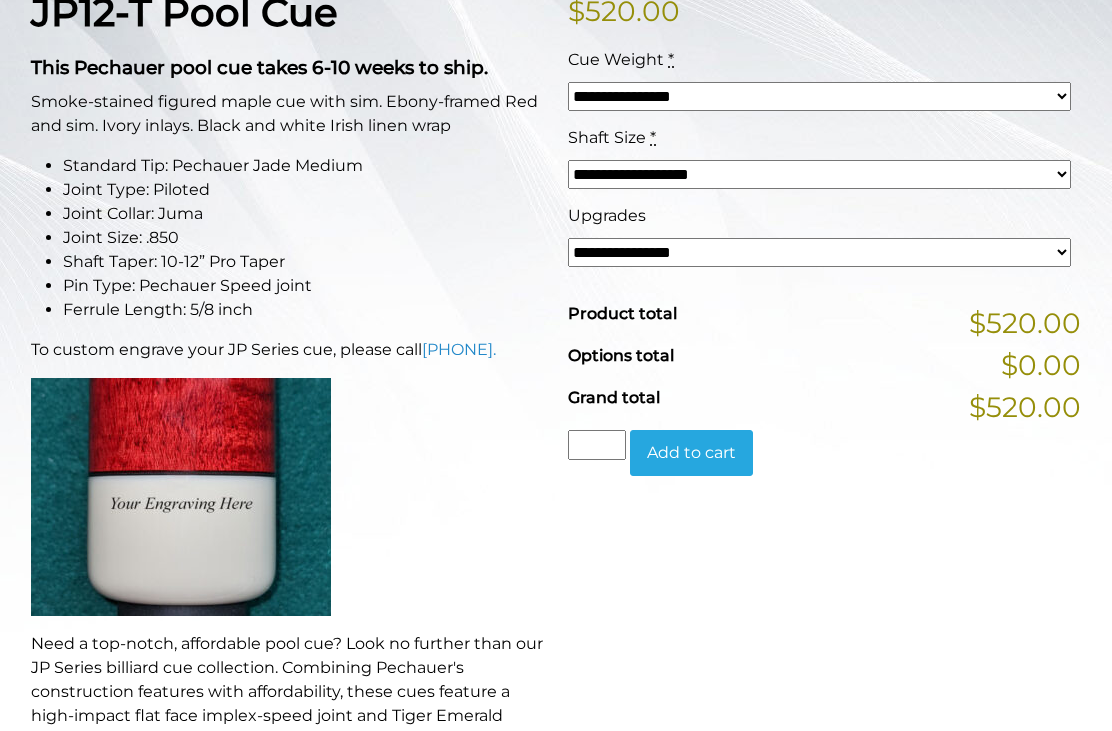 scroll, scrollTop: 533, scrollLeft: 0, axis: vertical 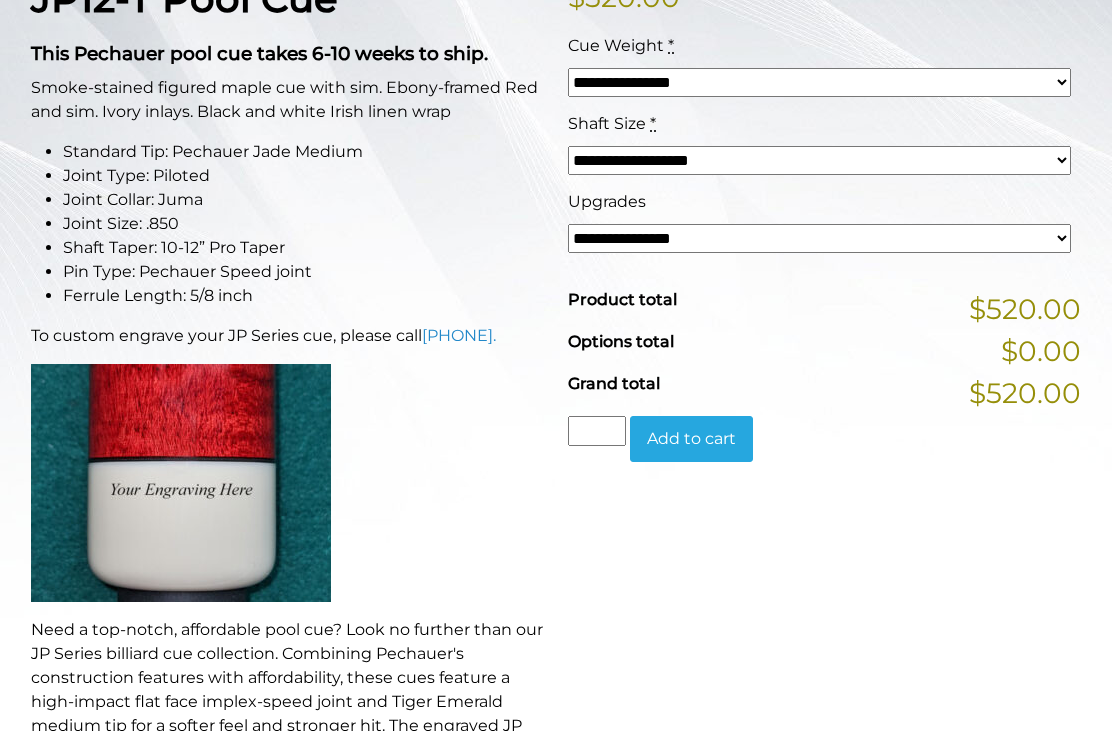 click on "**********" at bounding box center [819, 160] 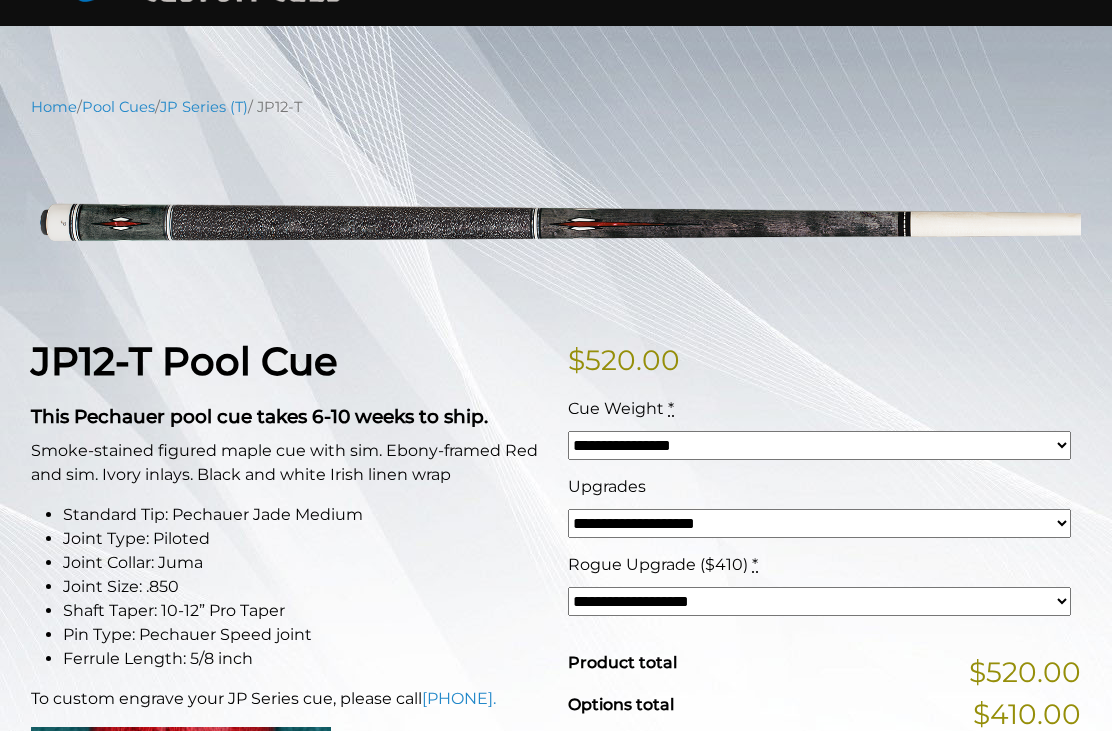 scroll, scrollTop: 327, scrollLeft: 0, axis: vertical 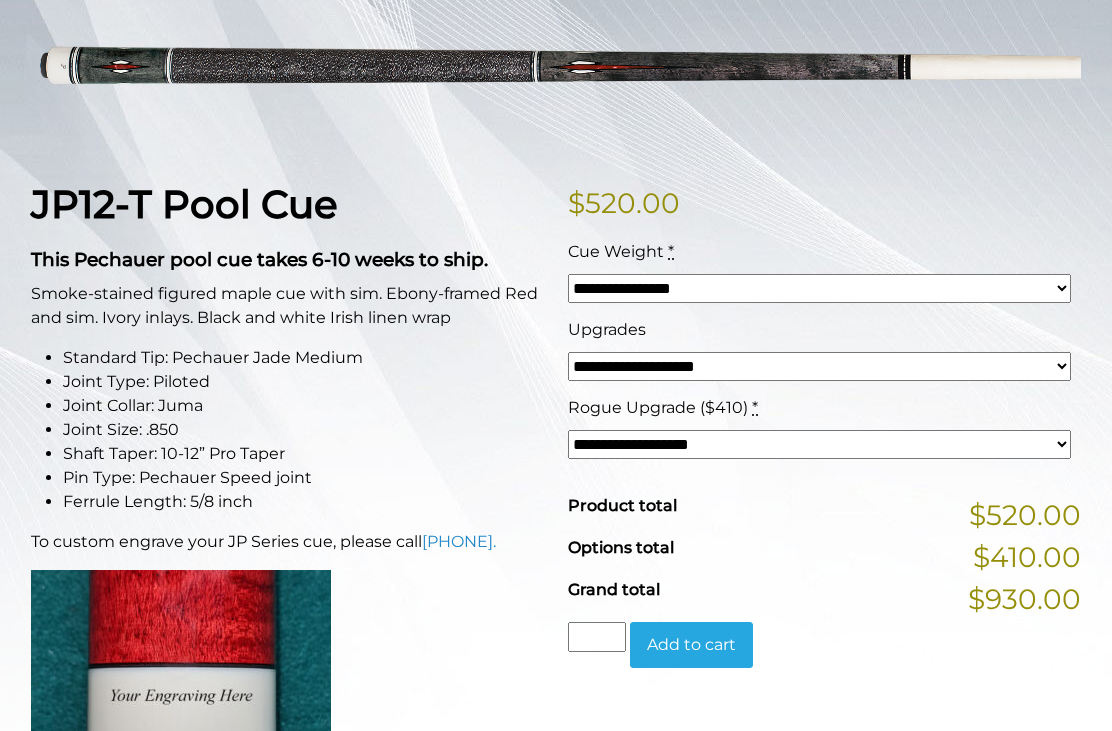 click on "**********" at bounding box center (819, 288) 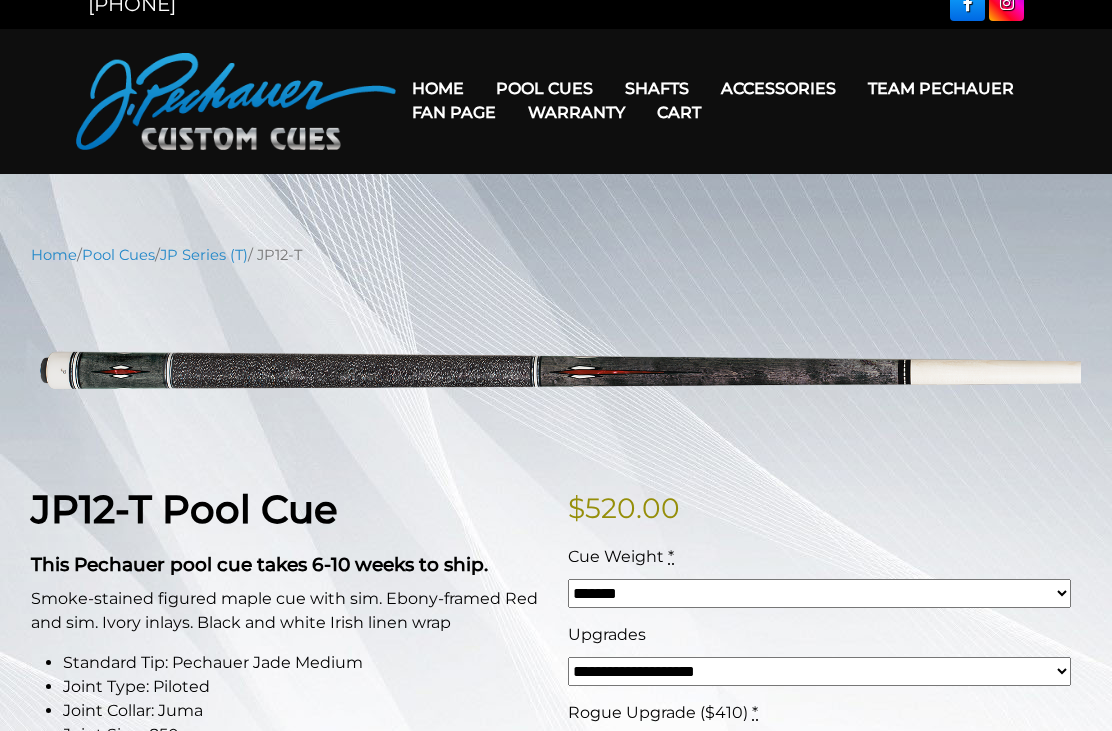 scroll, scrollTop: 183, scrollLeft: 0, axis: vertical 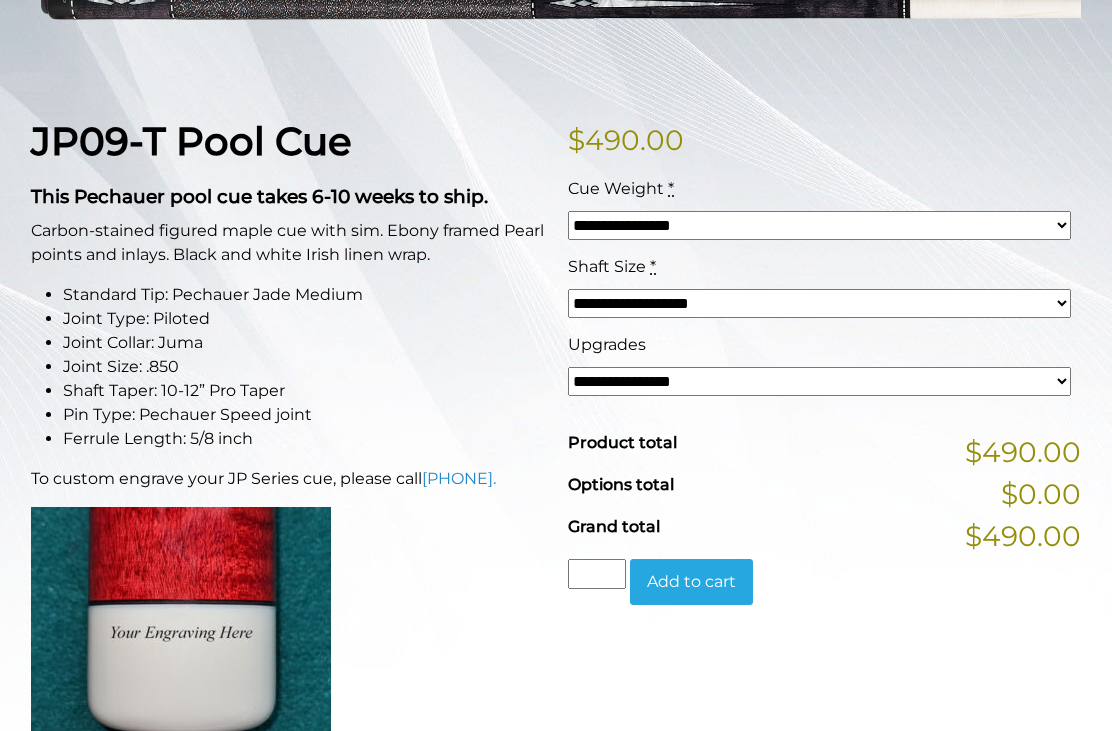 click on "**********" at bounding box center [819, 381] 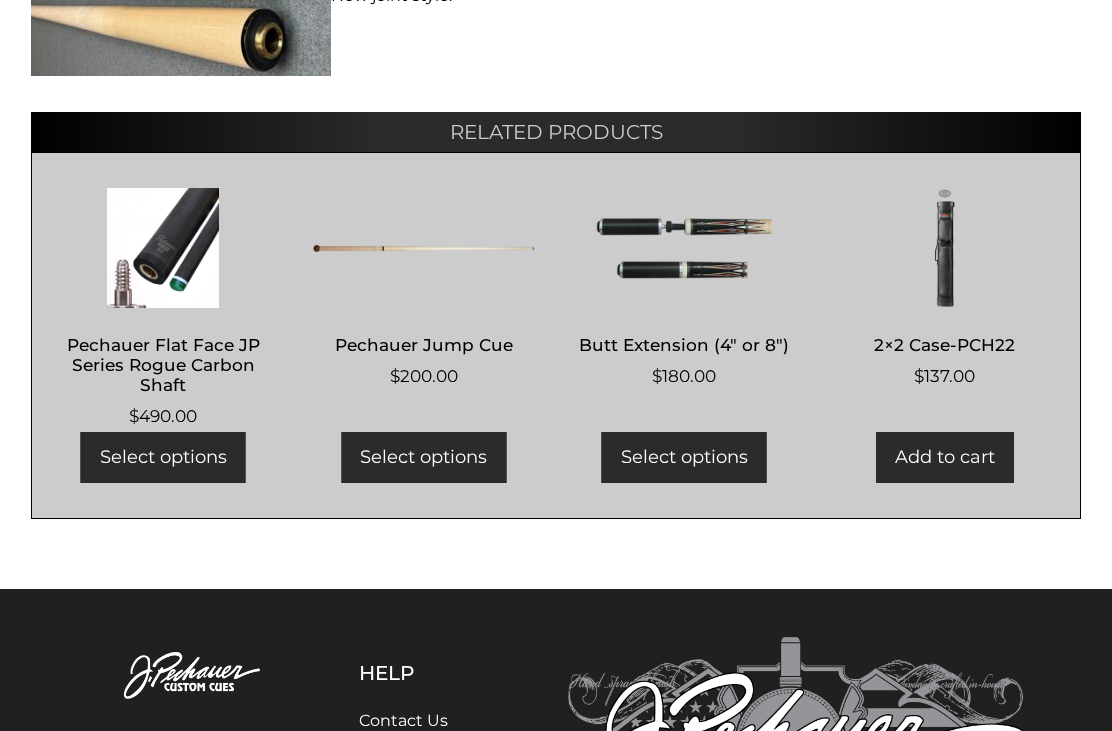 scroll, scrollTop: 1446, scrollLeft: 0, axis: vertical 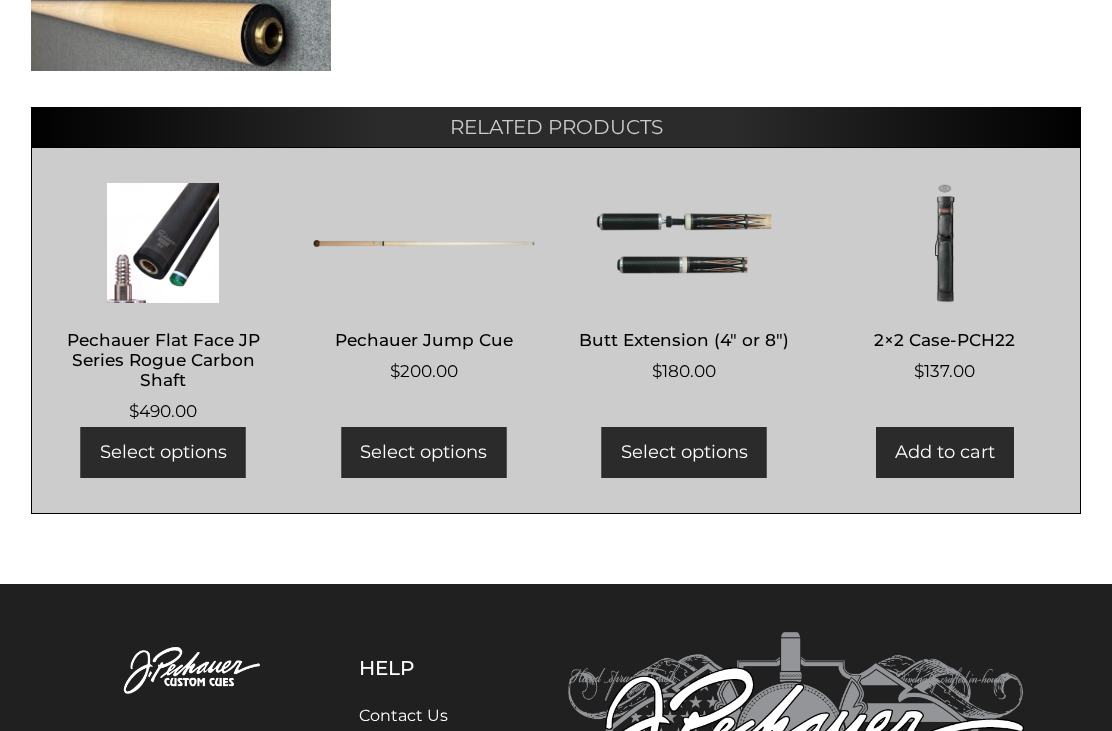 click on "Pechauer Flat Face JP Series Rogue Carbon Shaft" at bounding box center [163, 360] 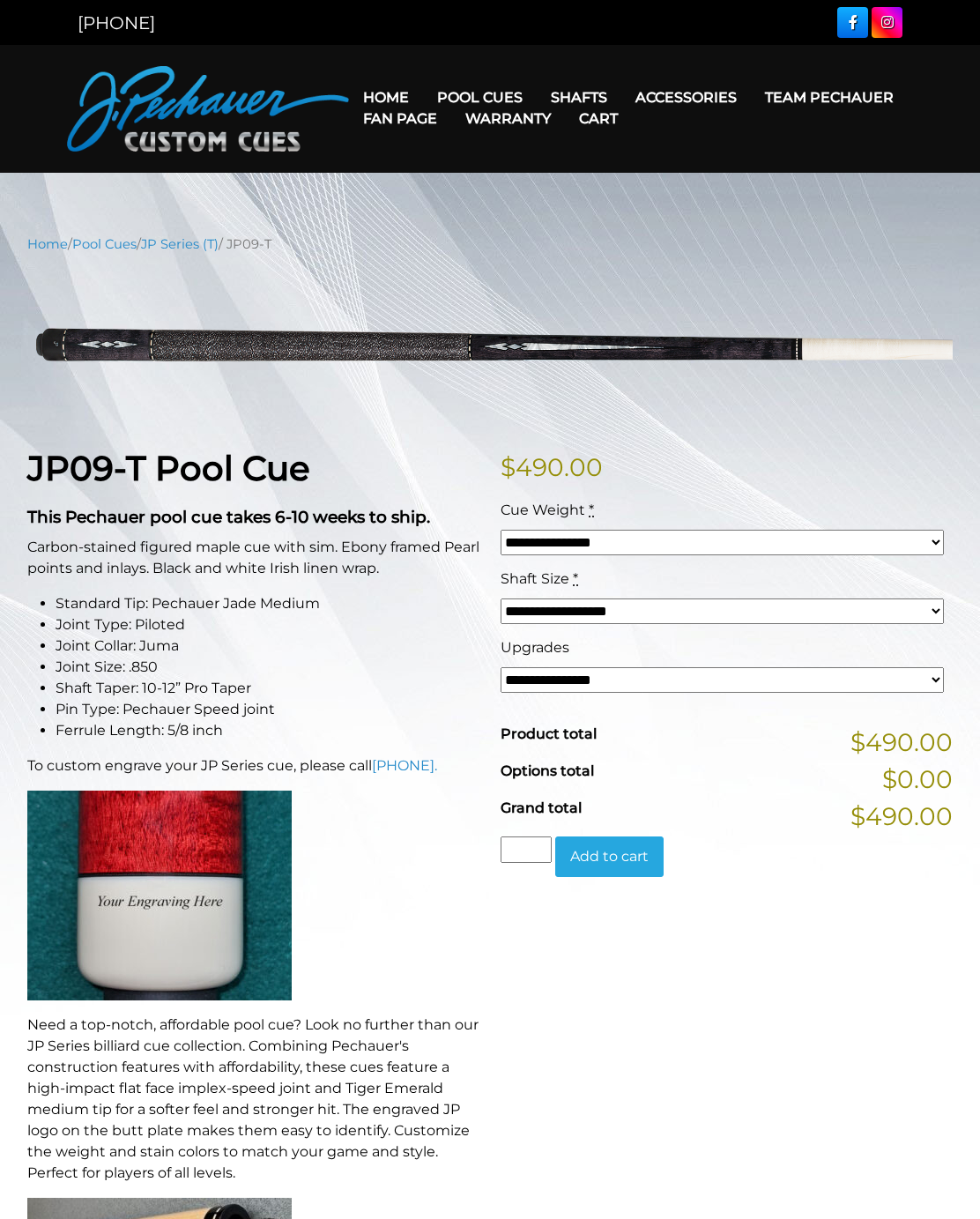scroll, scrollTop: 0, scrollLeft: 0, axis: both 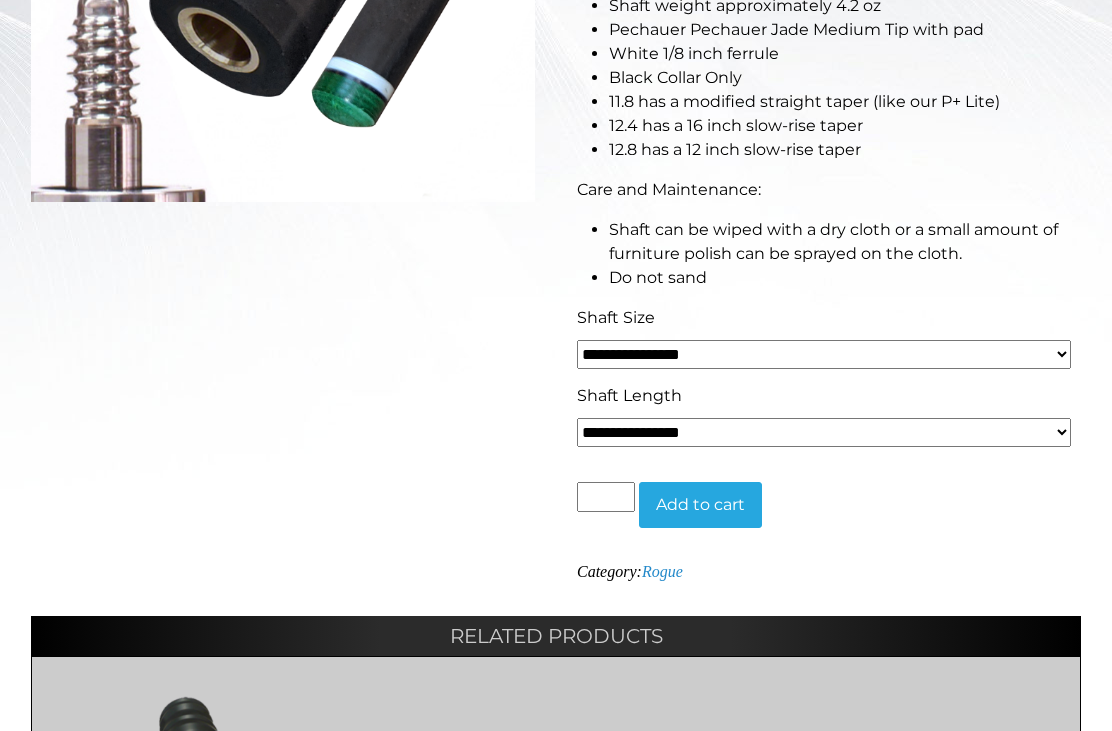 click on "**********" at bounding box center (824, 354) 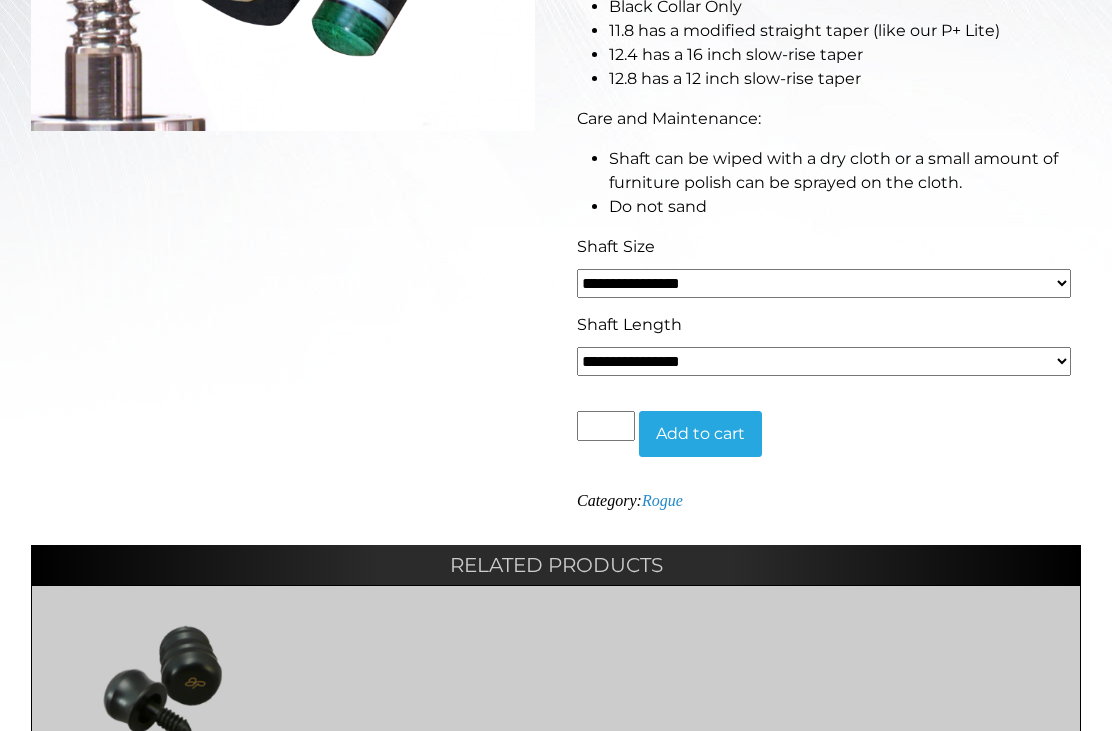 scroll, scrollTop: 734, scrollLeft: 0, axis: vertical 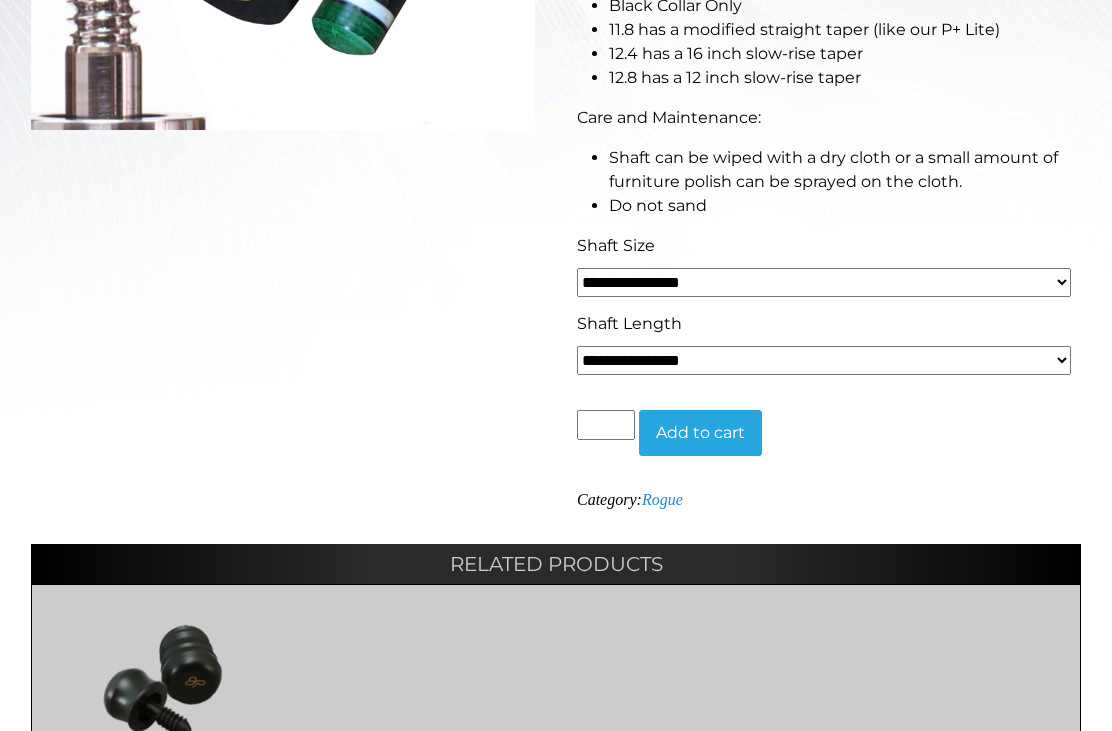 click on "**********" at bounding box center (824, 282) 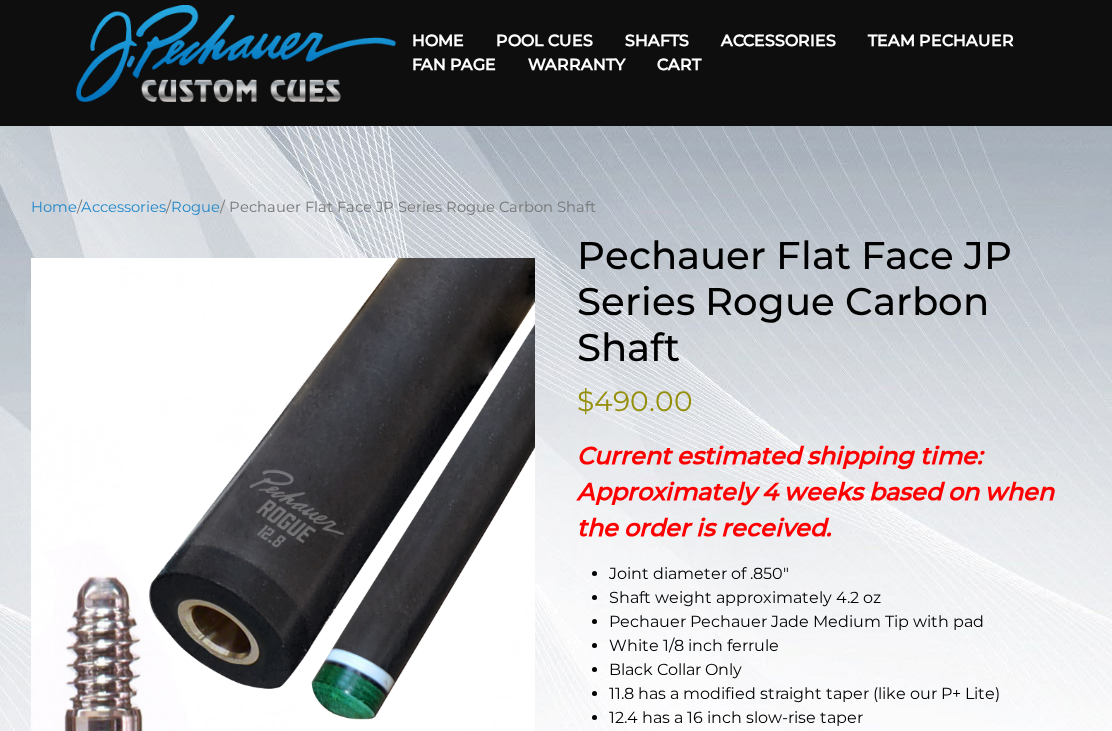 scroll, scrollTop: 0, scrollLeft: 0, axis: both 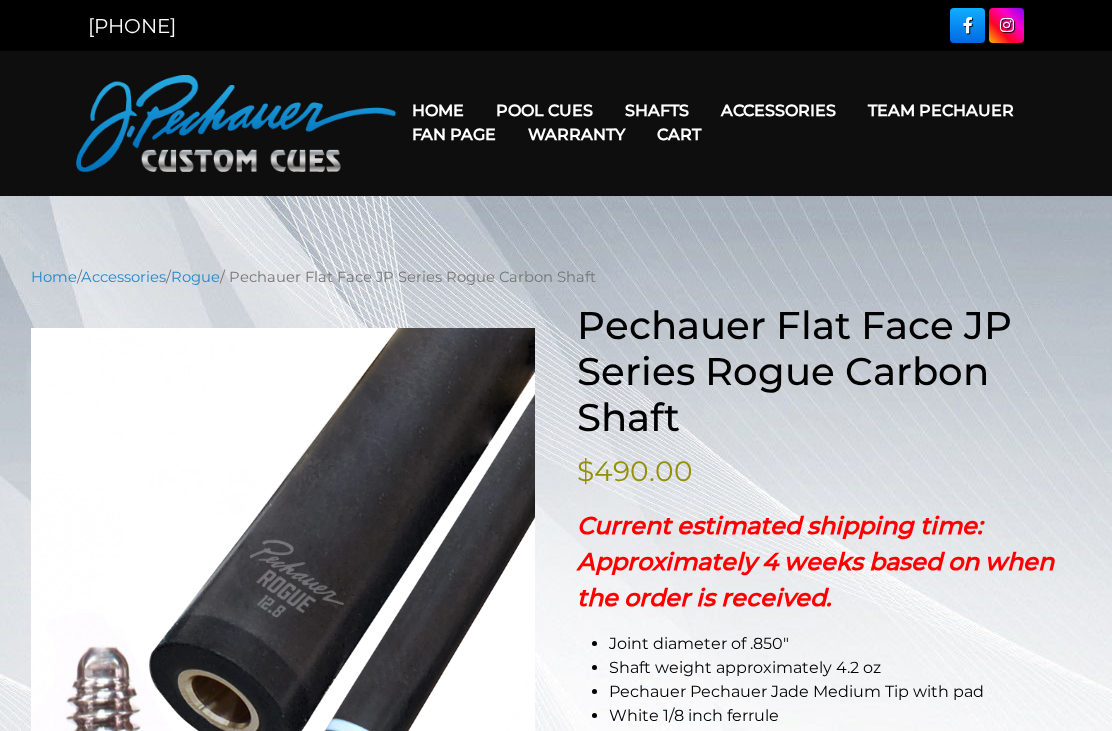 click on "Team Pechauer" at bounding box center (941, 110) 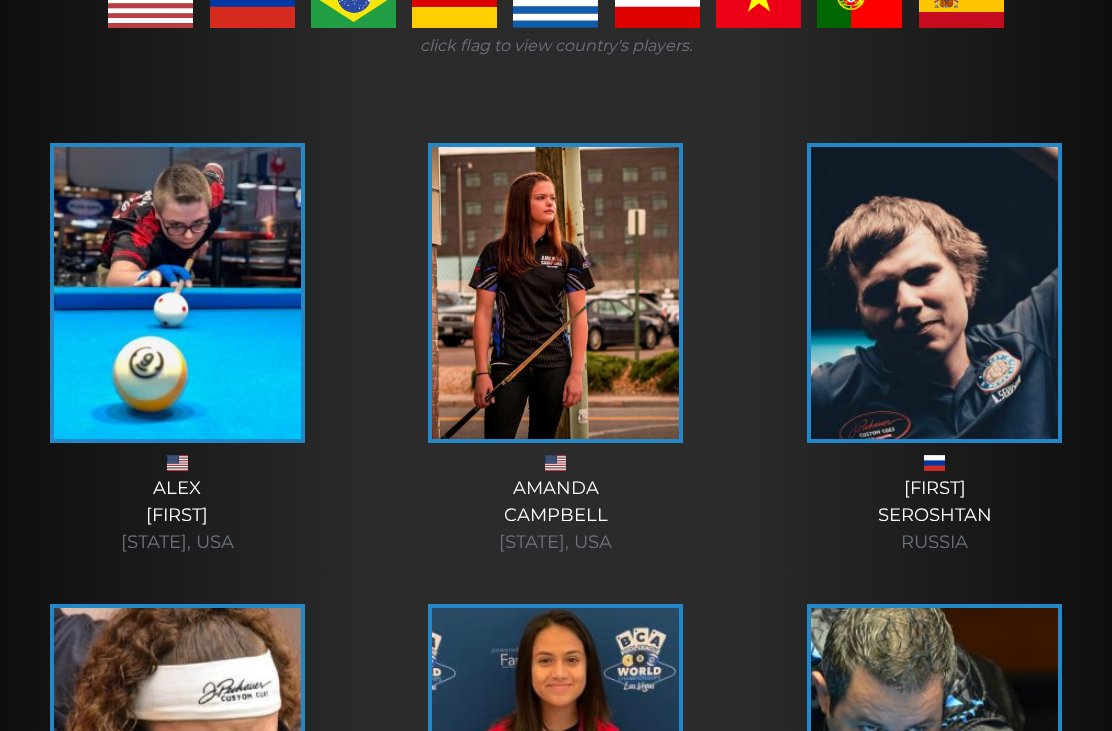 scroll, scrollTop: 446, scrollLeft: 0, axis: vertical 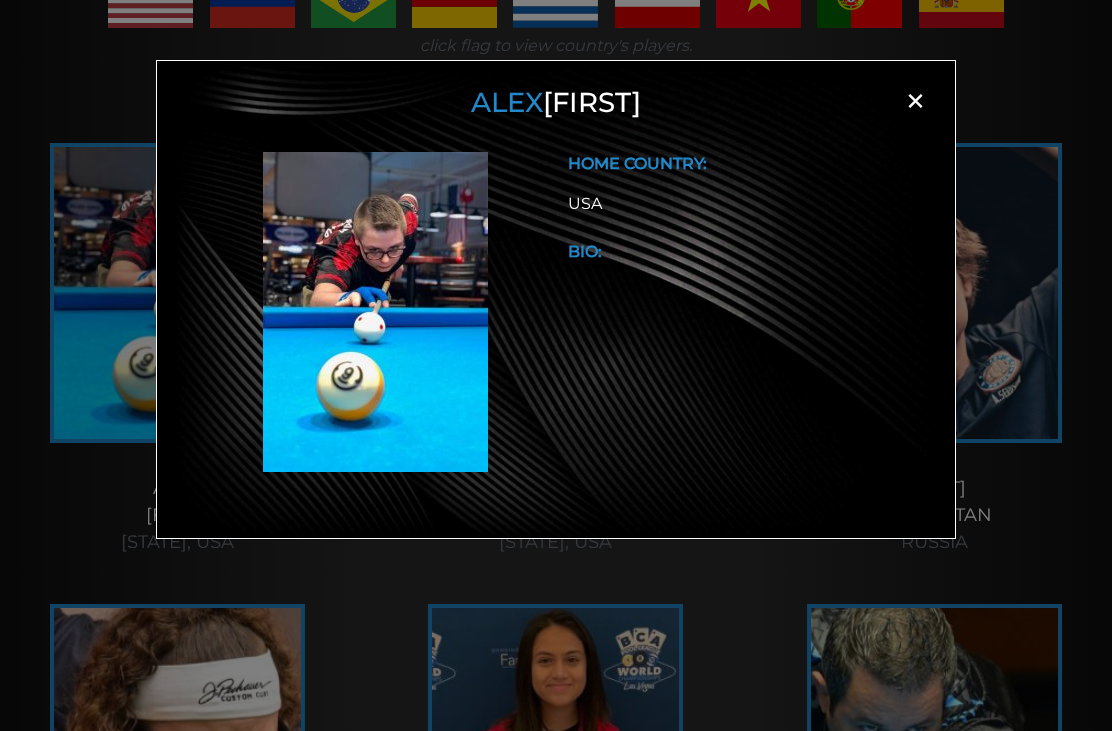 click on "Alex  Bryant
×
HOME COUNTRY:
USA
BIO:" at bounding box center [556, 397] 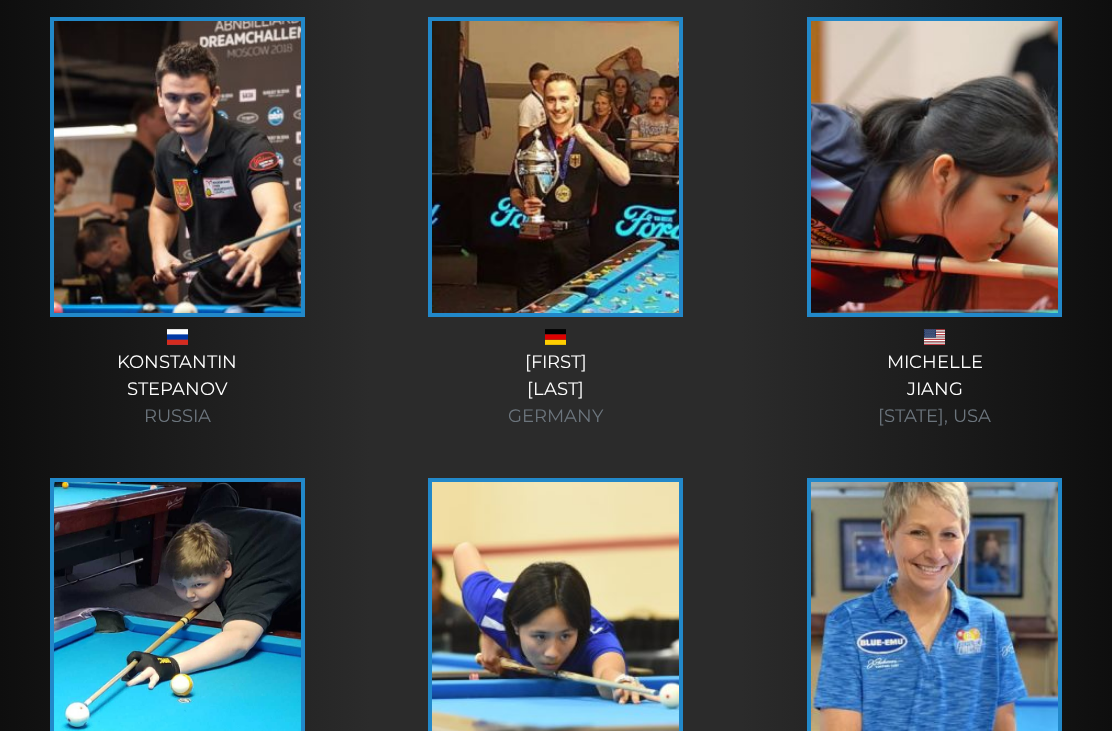 scroll, scrollTop: 1957, scrollLeft: 0, axis: vertical 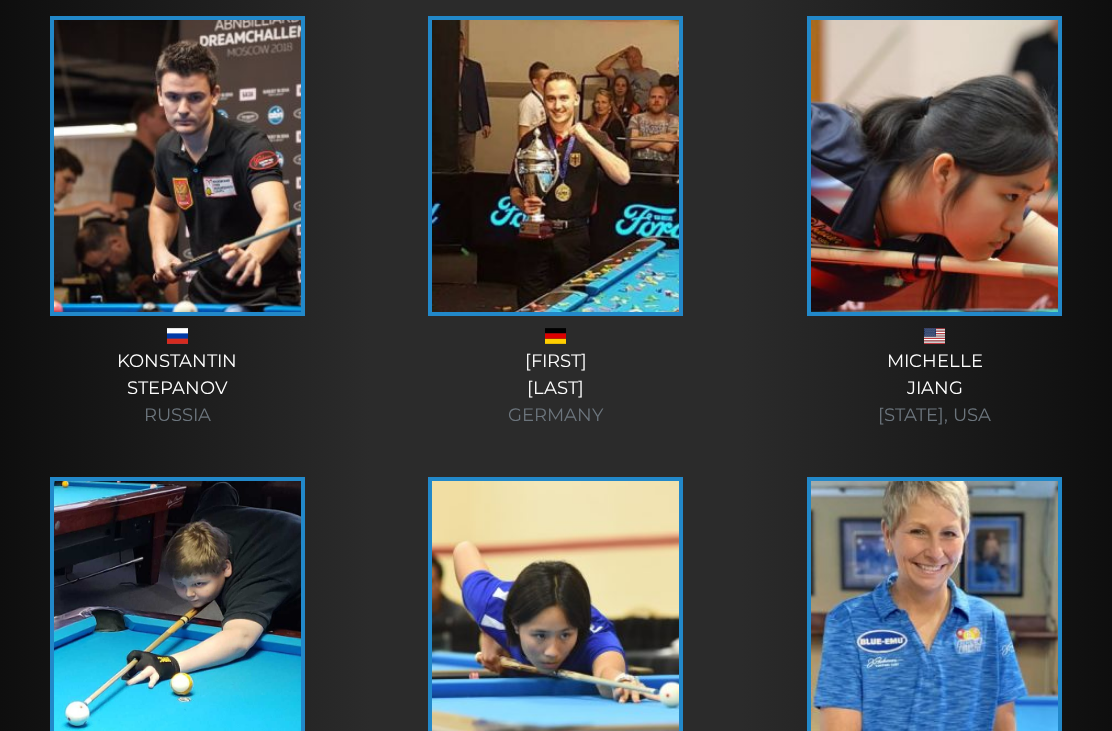 click on "Patrick Hoffman
Germany" at bounding box center [556, 388] 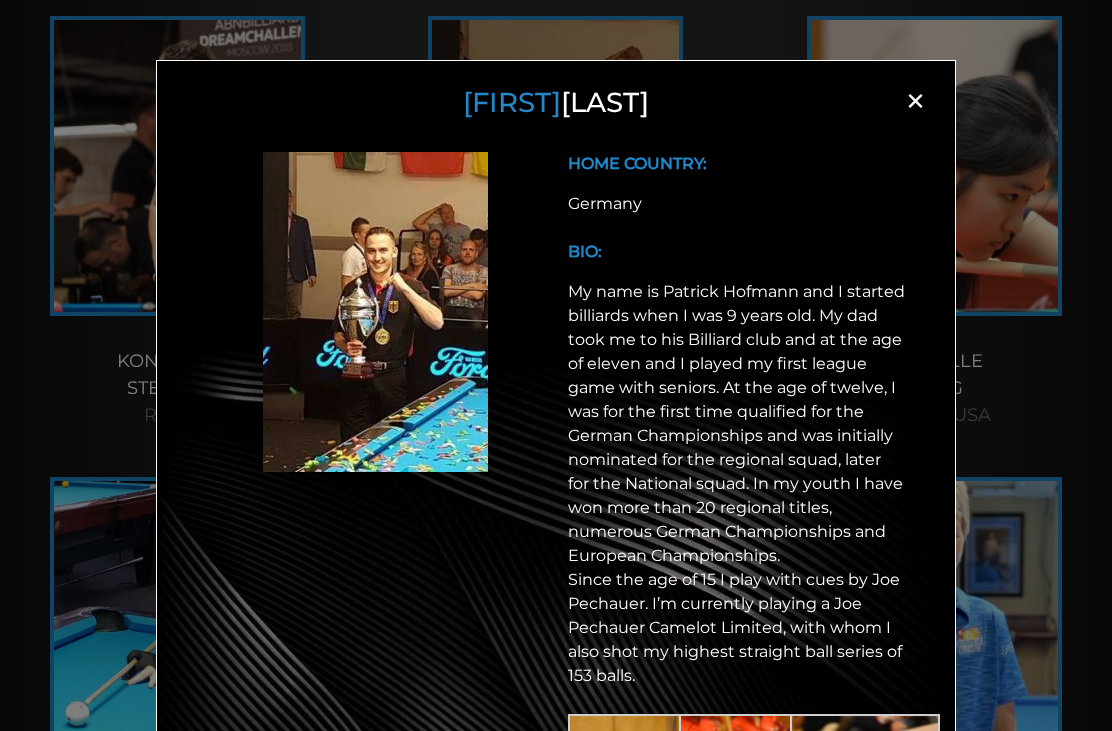 scroll, scrollTop: 0, scrollLeft: 0, axis: both 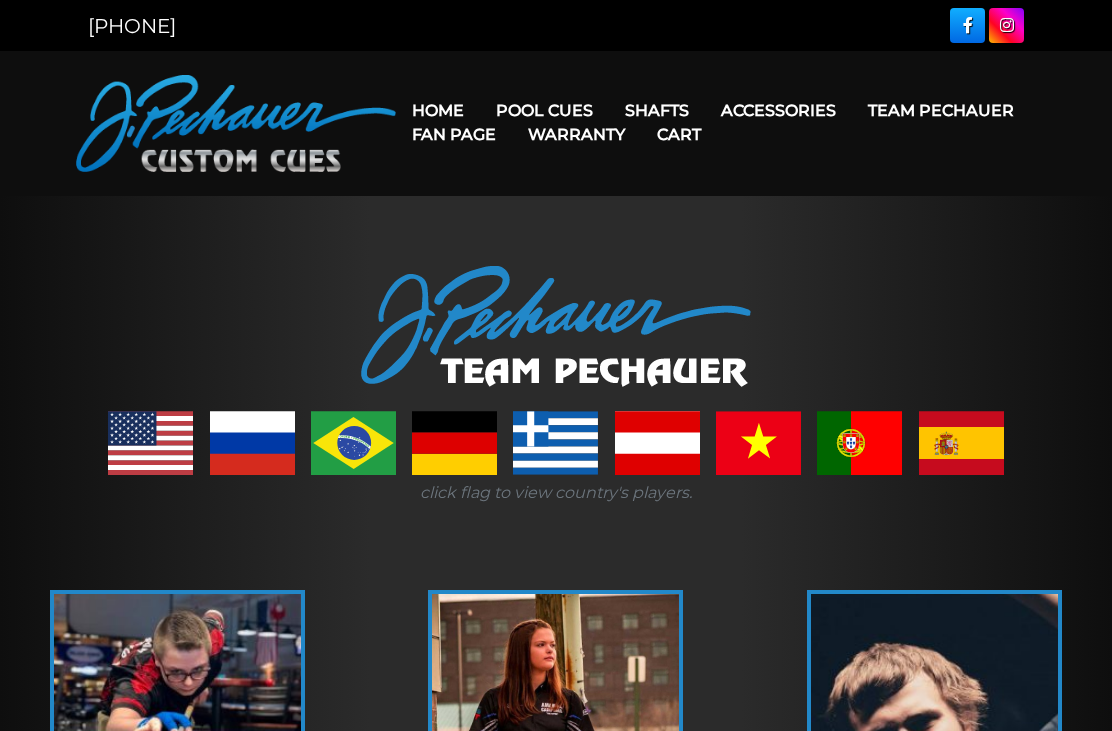 click on "Team Pechauer" at bounding box center [941, 110] 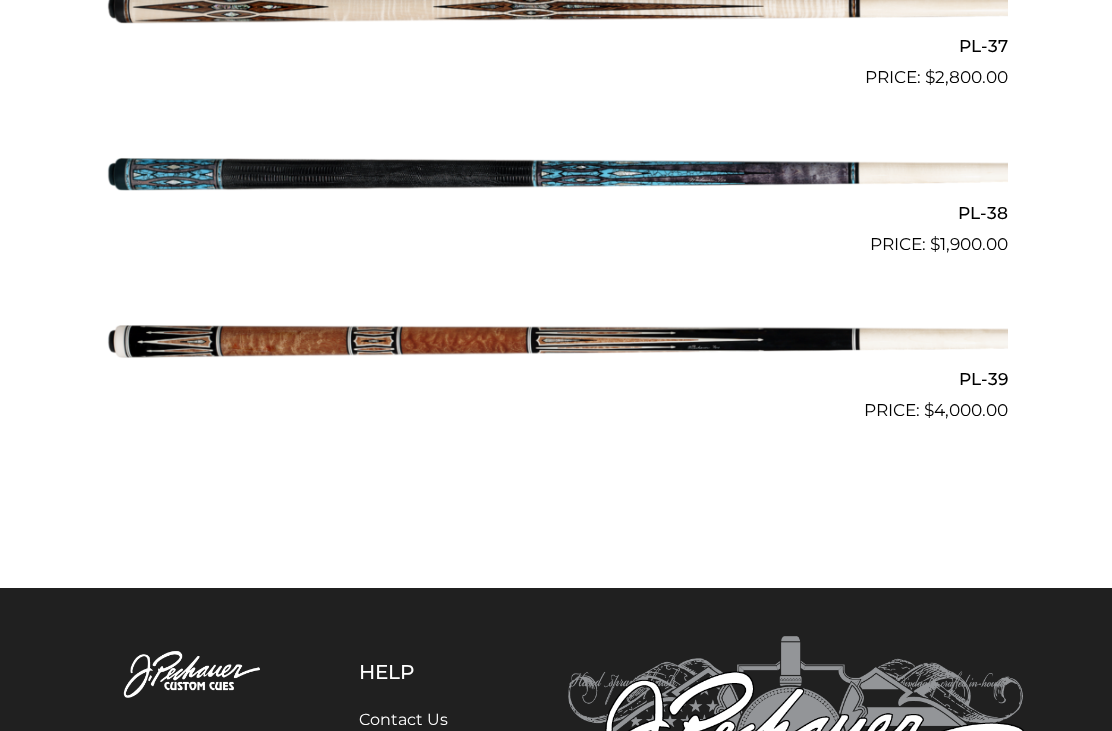 scroll, scrollTop: 5225, scrollLeft: 0, axis: vertical 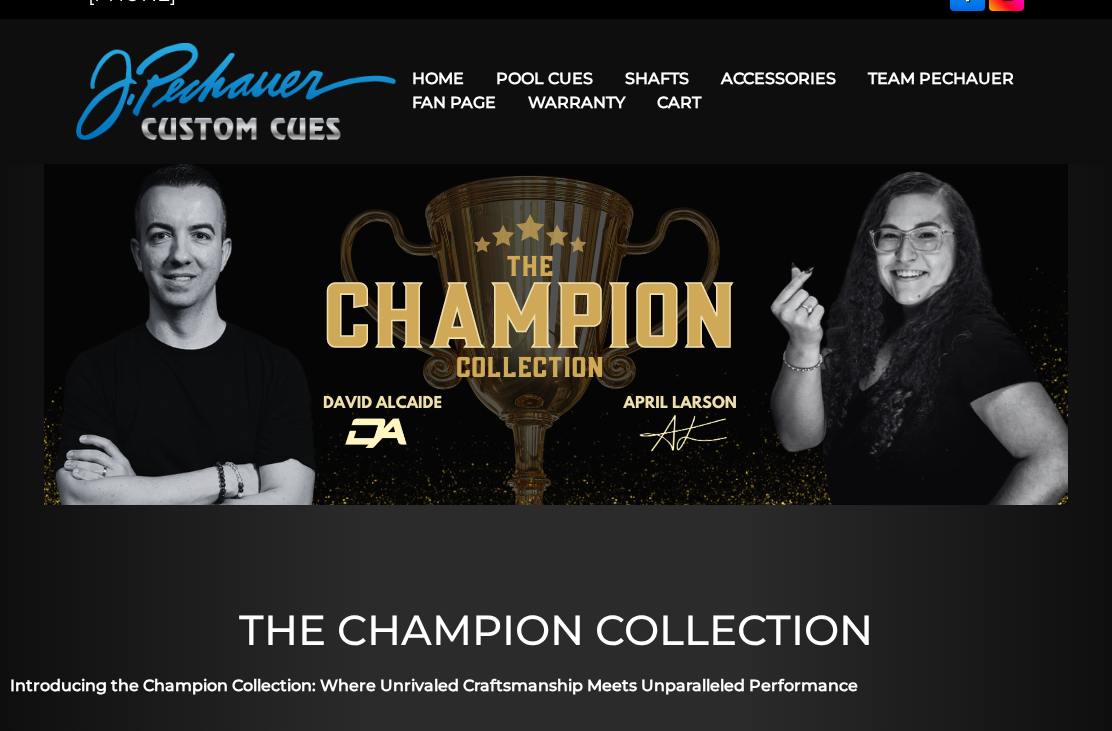 click on "JP Series (T) – NEW" at bounding box center [605, 135] 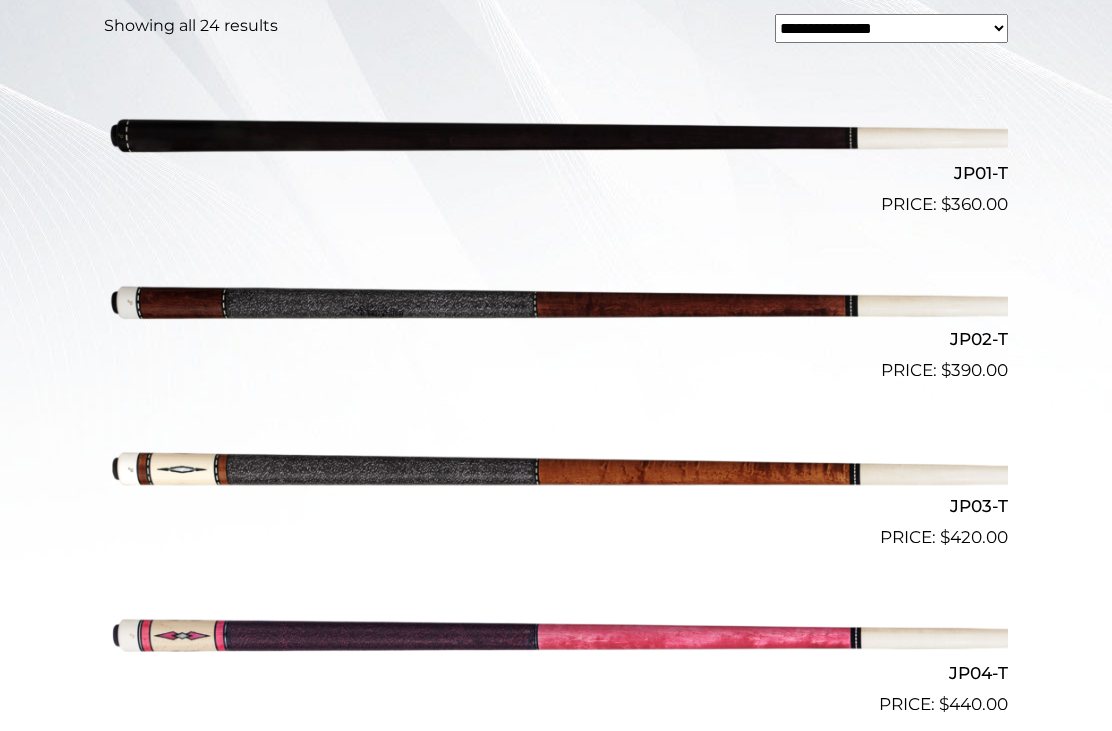 scroll, scrollTop: 591, scrollLeft: 0, axis: vertical 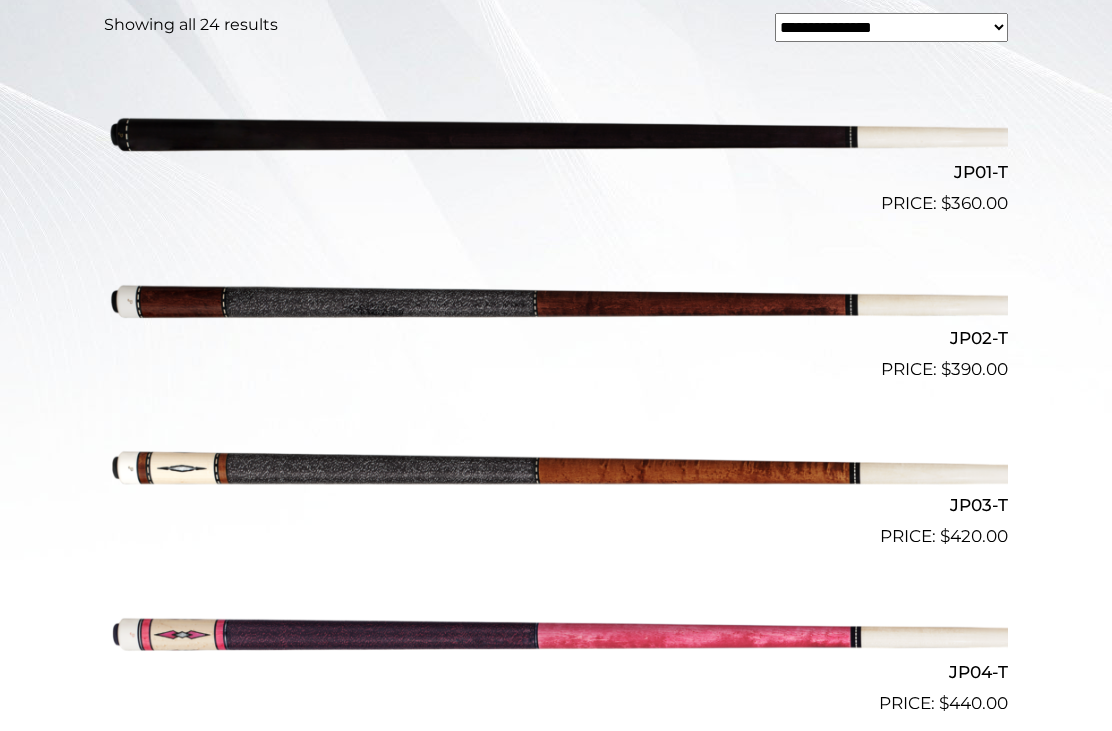 click at bounding box center (556, 300) 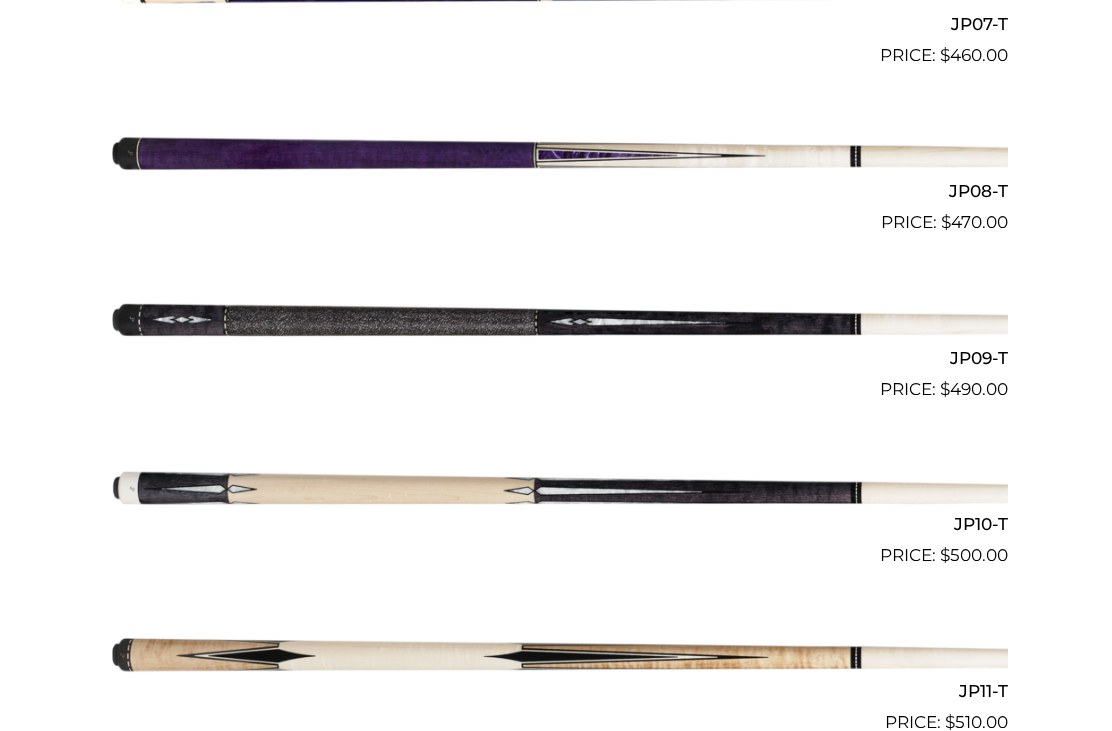 scroll, scrollTop: 1744, scrollLeft: 0, axis: vertical 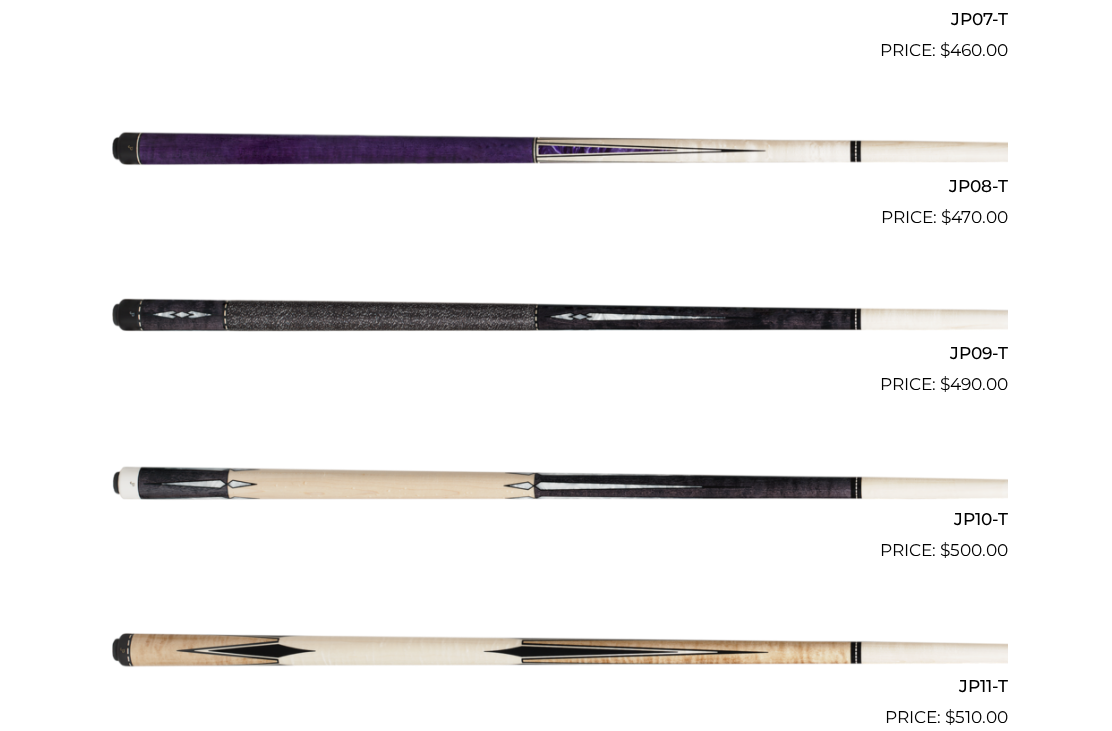 click at bounding box center (556, 314) 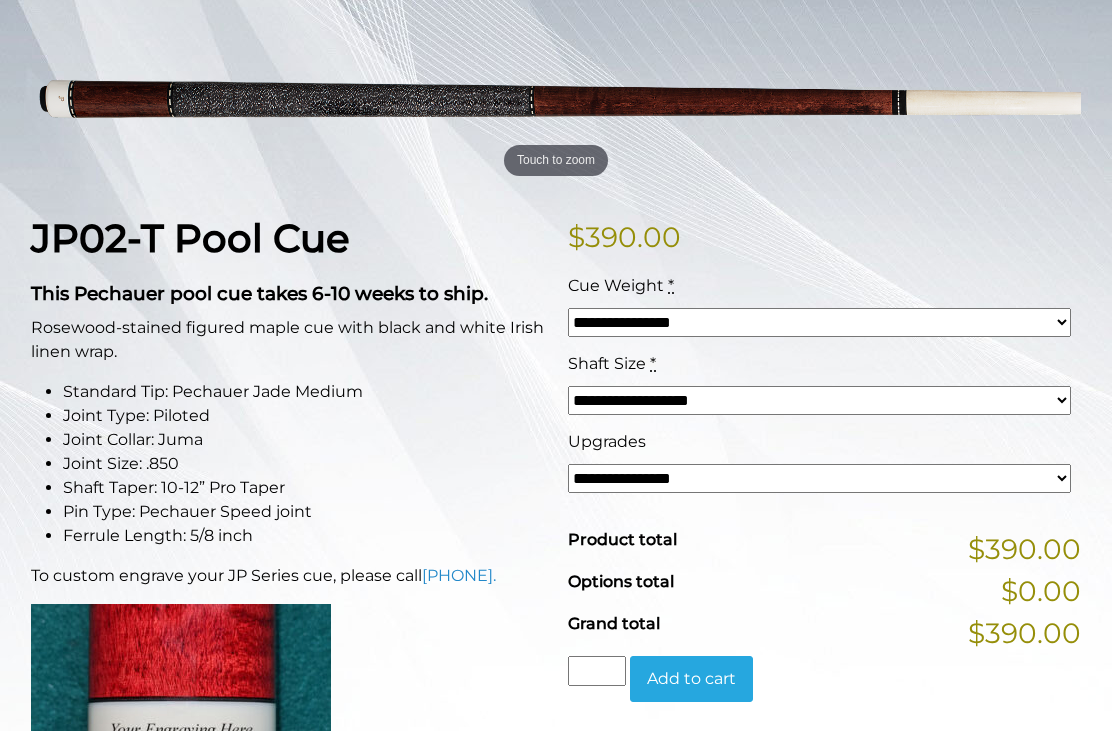 scroll, scrollTop: 294, scrollLeft: 0, axis: vertical 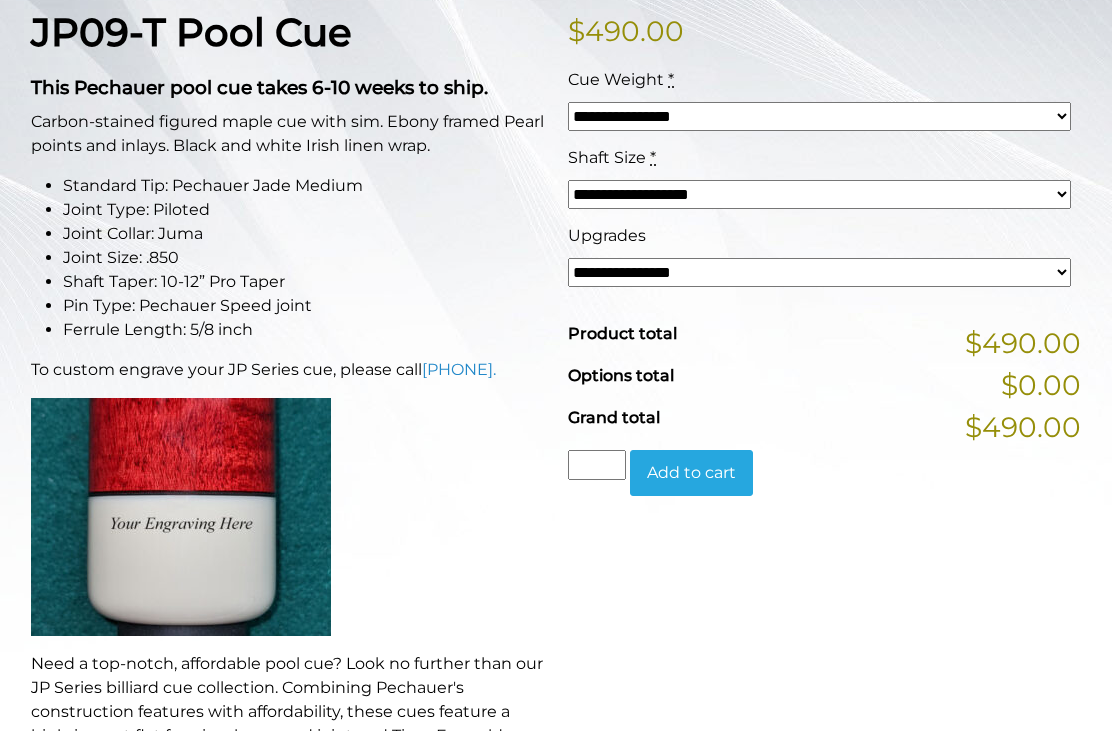 click on "**********" at bounding box center [819, 273] 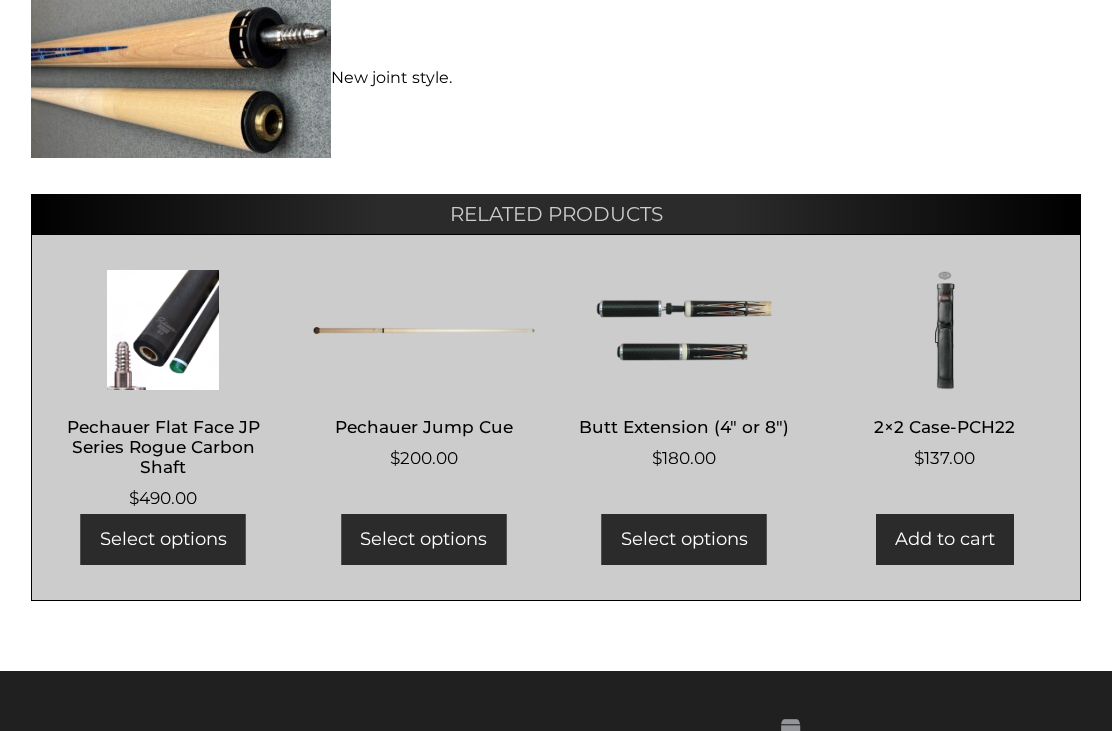 scroll, scrollTop: 1357, scrollLeft: 0, axis: vertical 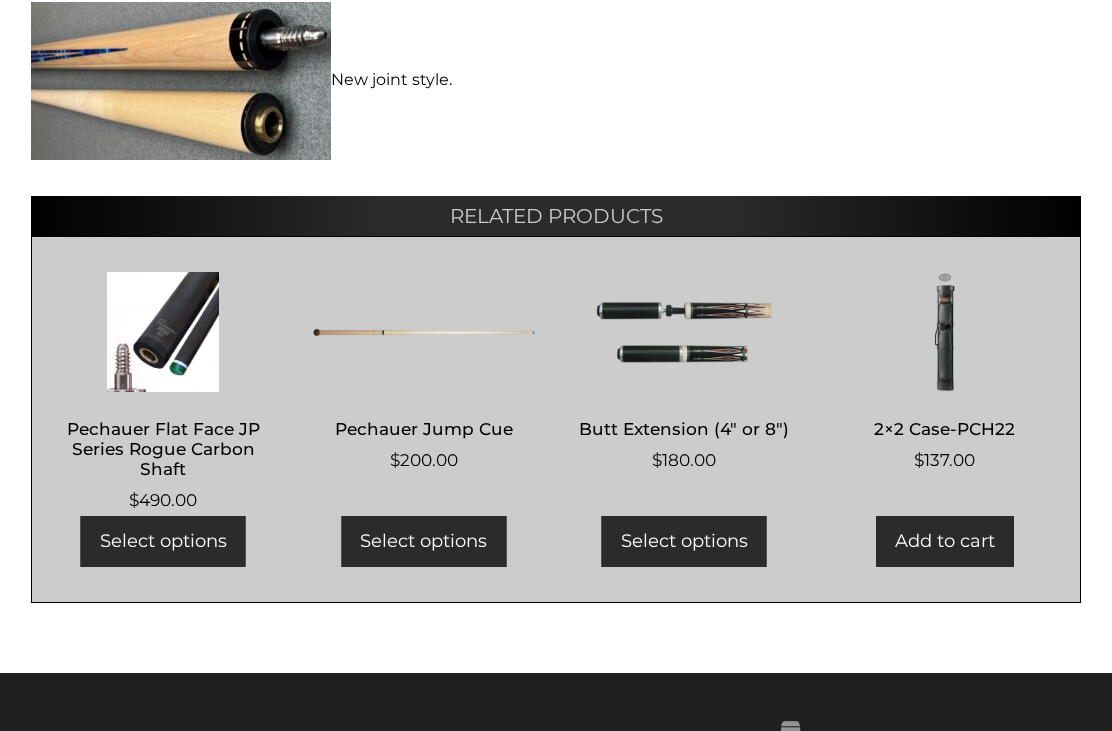 click on "Pechauer Flat Face JP Series Rogue Carbon Shaft" at bounding box center (163, 449) 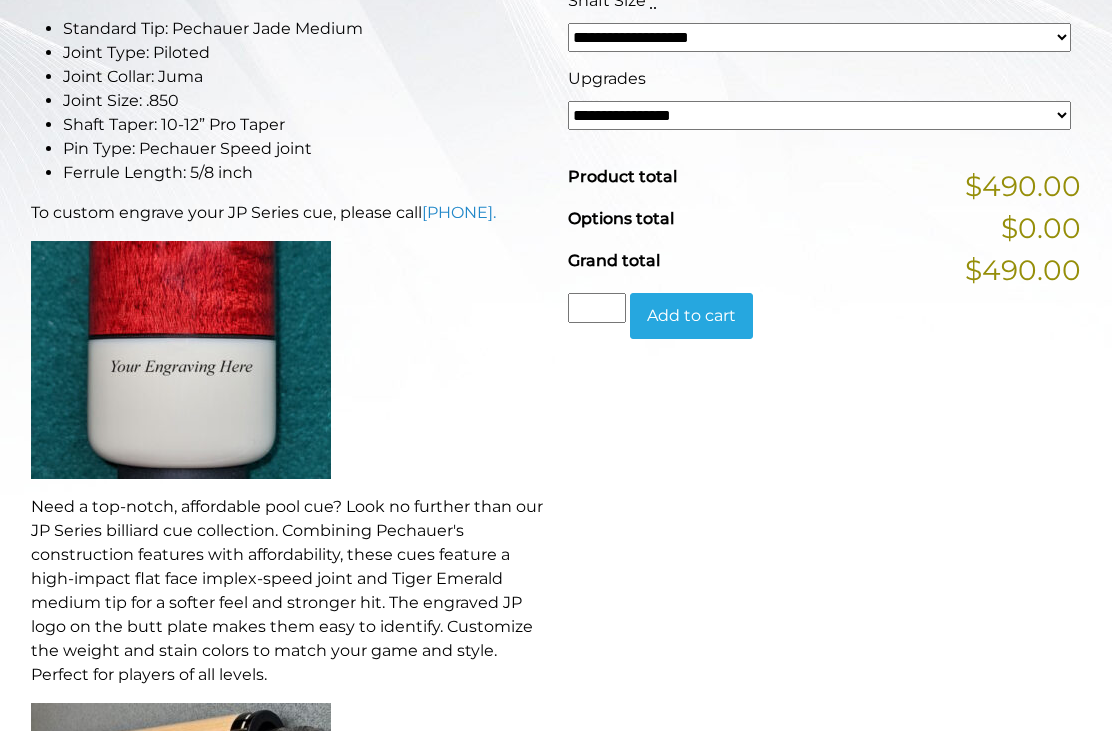 scroll, scrollTop: 633, scrollLeft: 0, axis: vertical 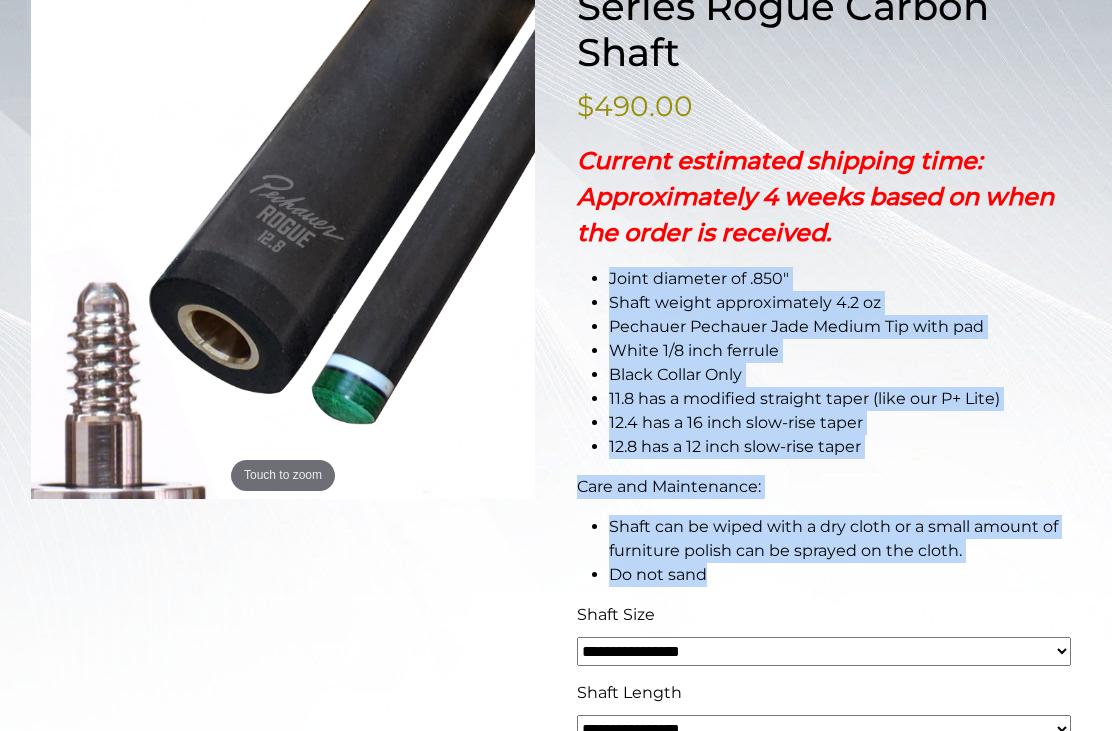 click on "Current estimated shipping time: Approximately 4 weeks based on when the order is received." at bounding box center (829, 197) 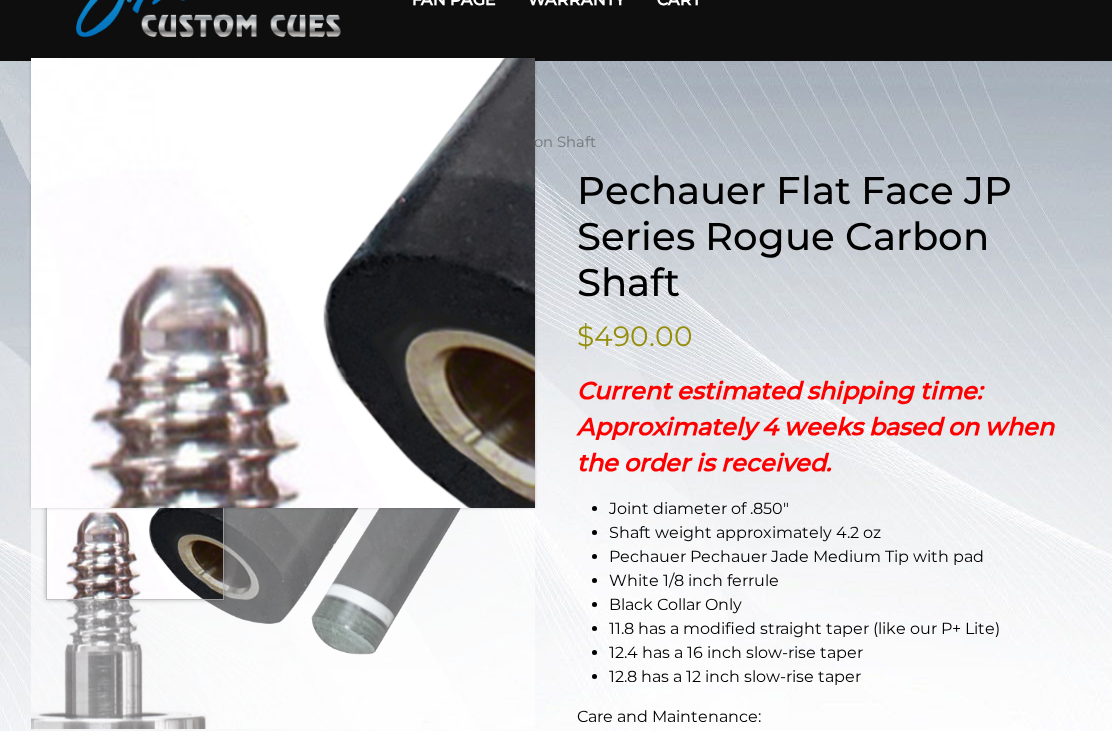 scroll, scrollTop: 138, scrollLeft: 0, axis: vertical 